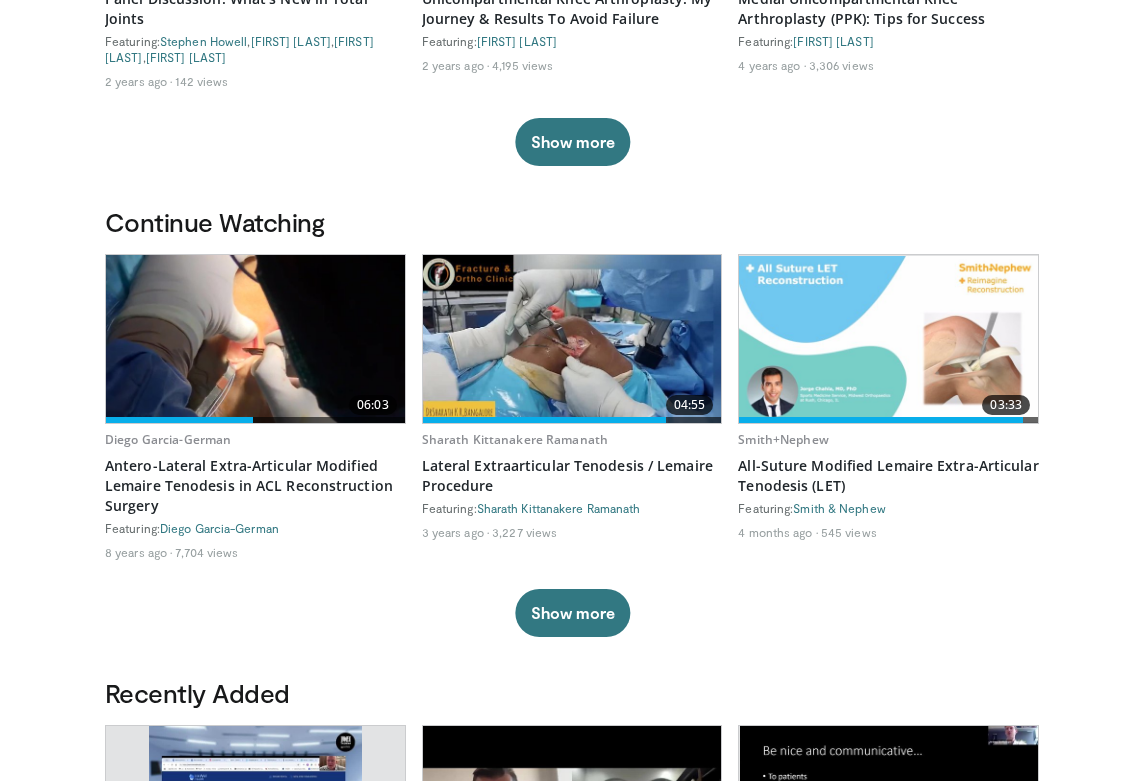 scroll, scrollTop: 417, scrollLeft: 0, axis: vertical 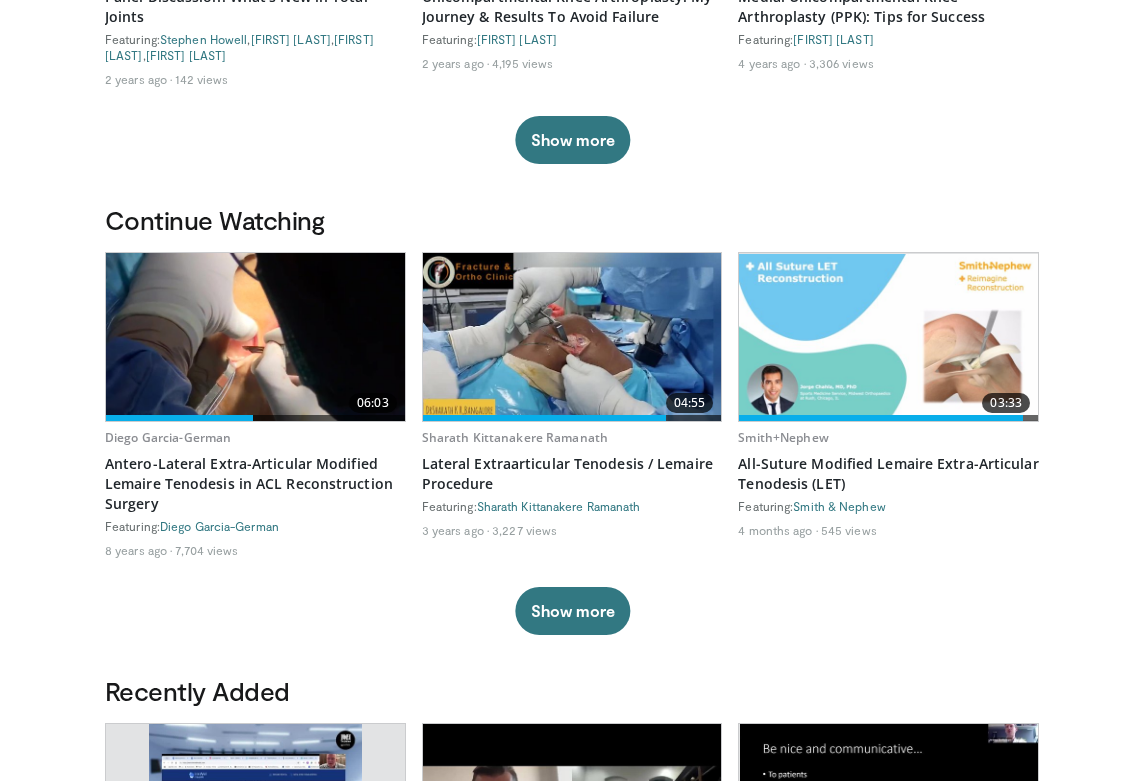 click at bounding box center (255, 337) 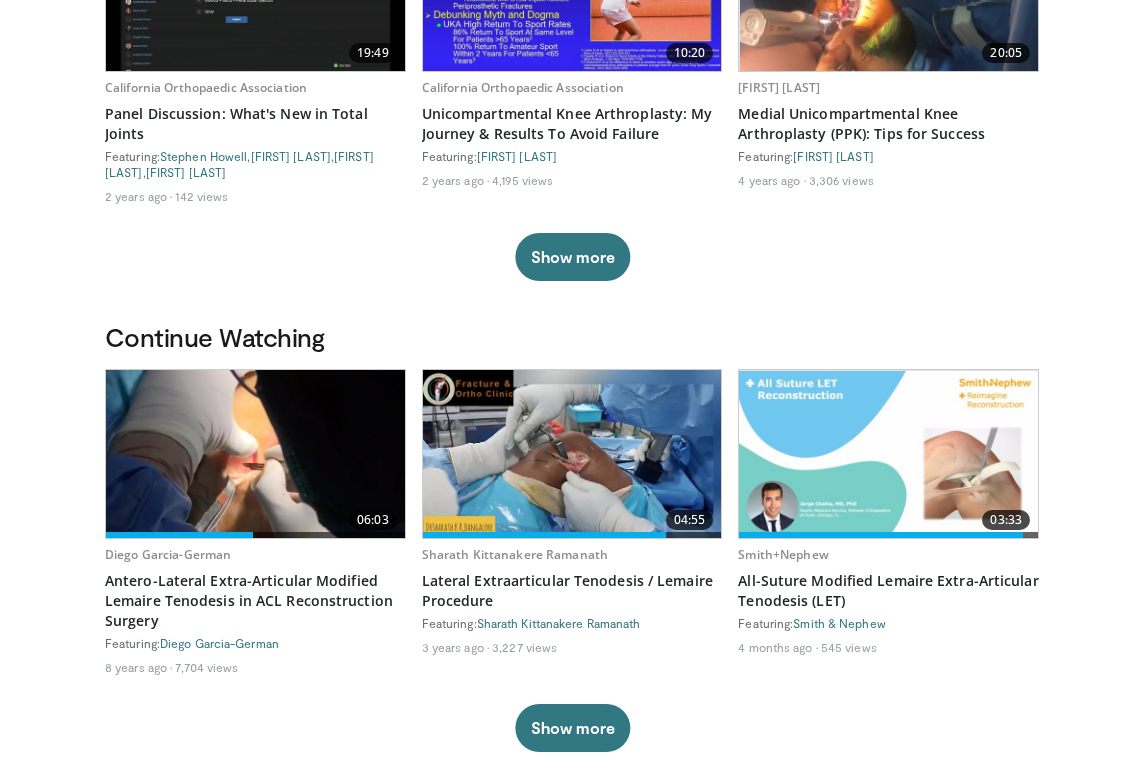 scroll, scrollTop: 326, scrollLeft: 0, axis: vertical 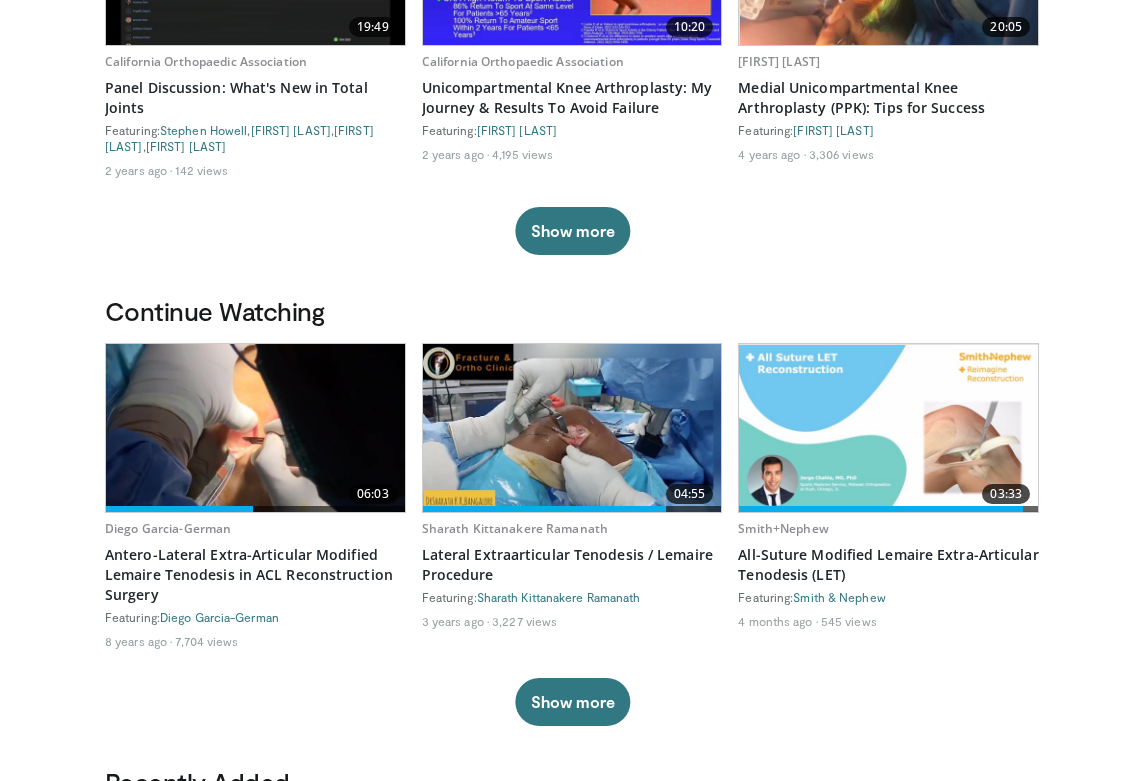 click at bounding box center [888, 428] 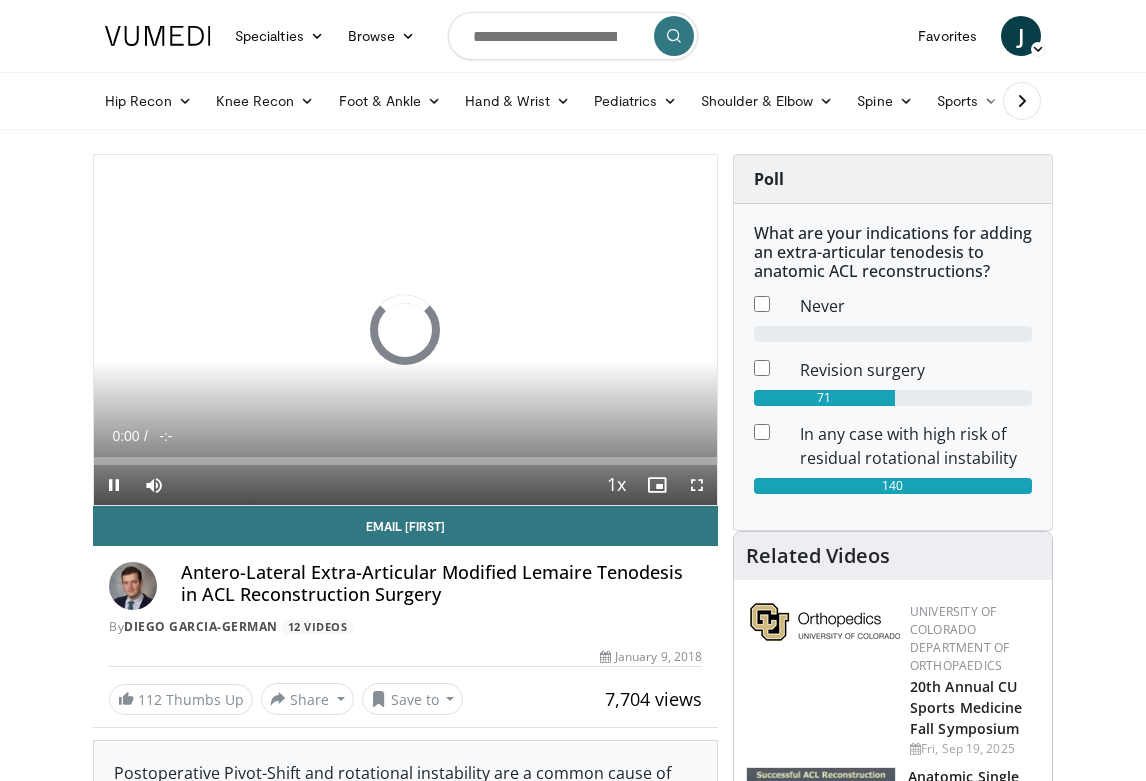 scroll, scrollTop: 0, scrollLeft: 0, axis: both 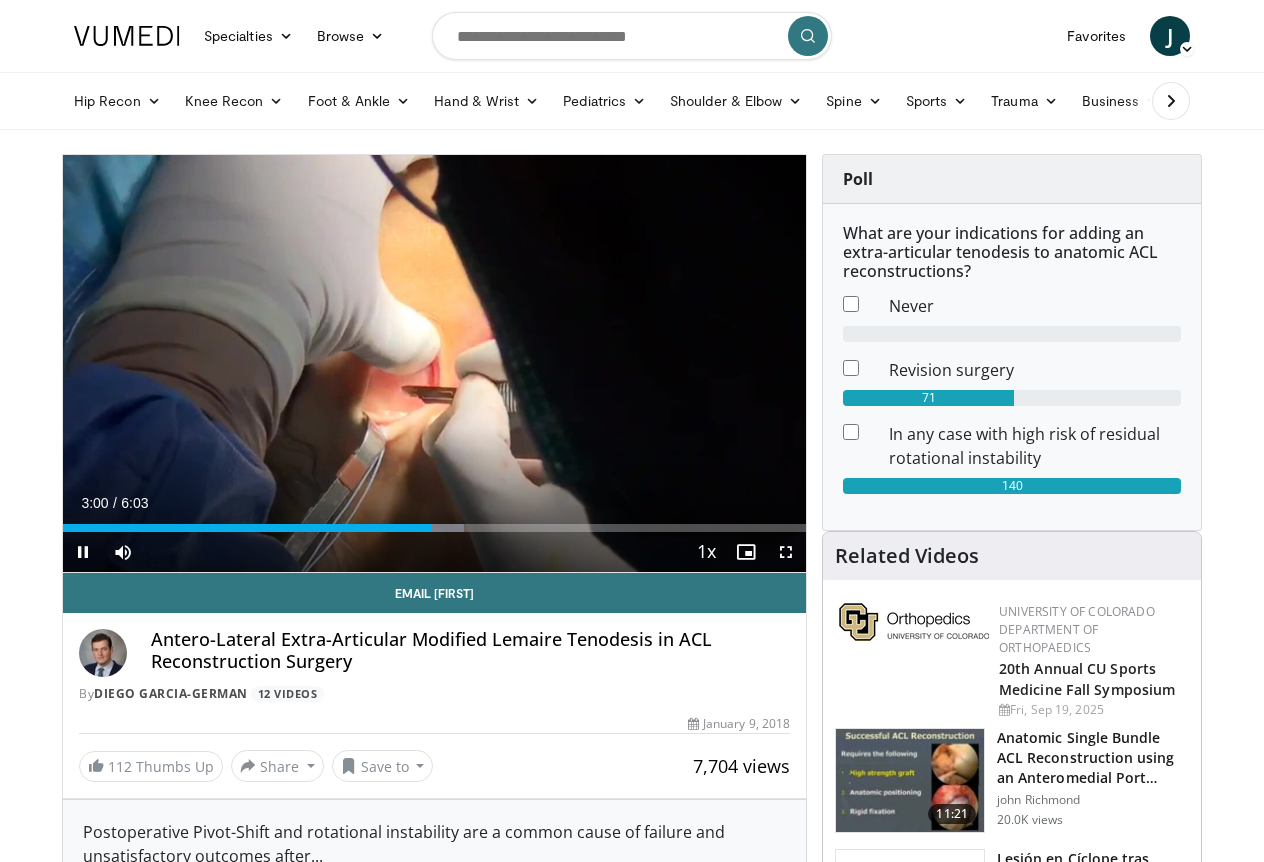click at bounding box center (786, 552) 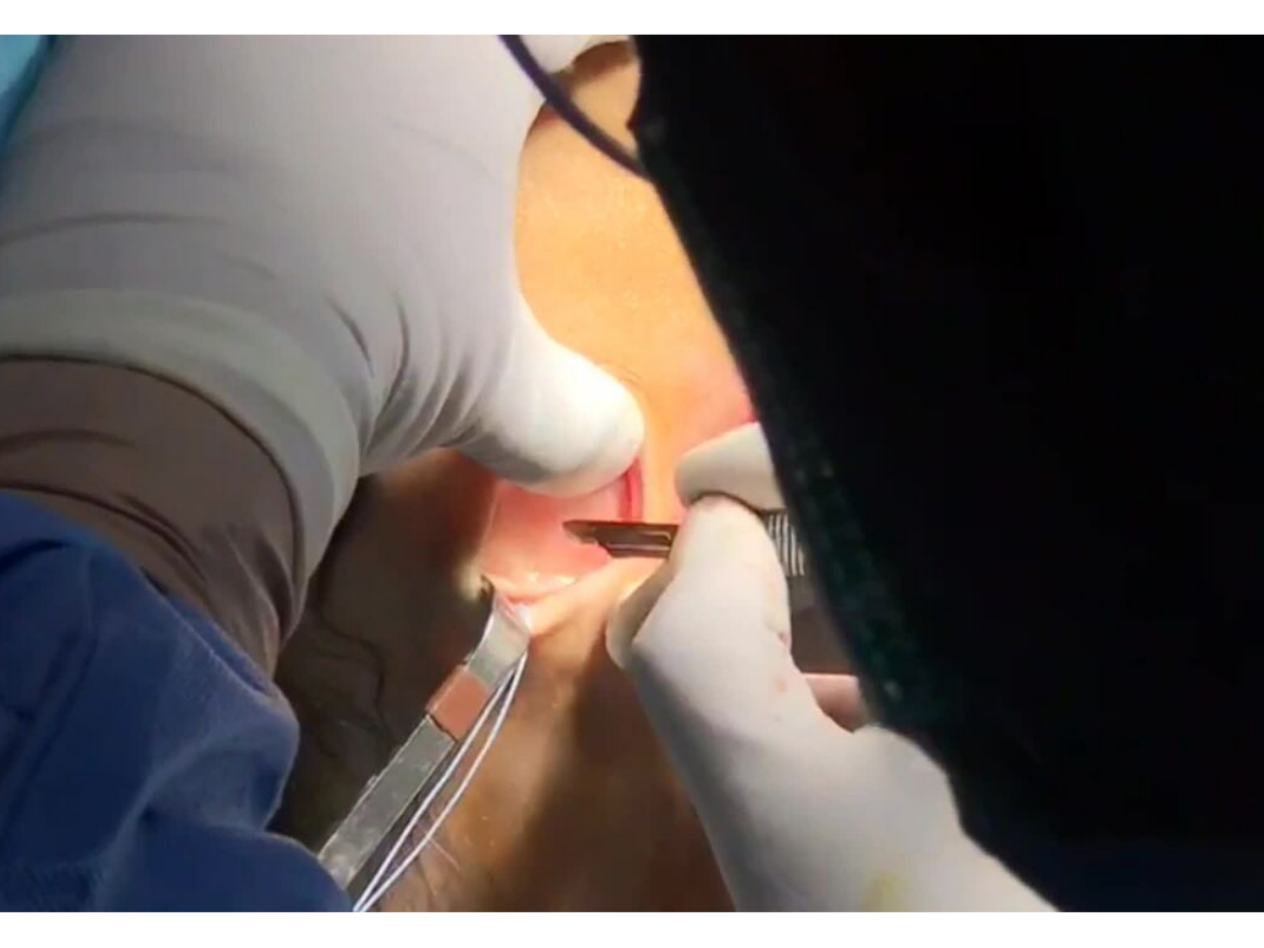 click on "10 seconds
Tap to unmute" at bounding box center [632, 473] 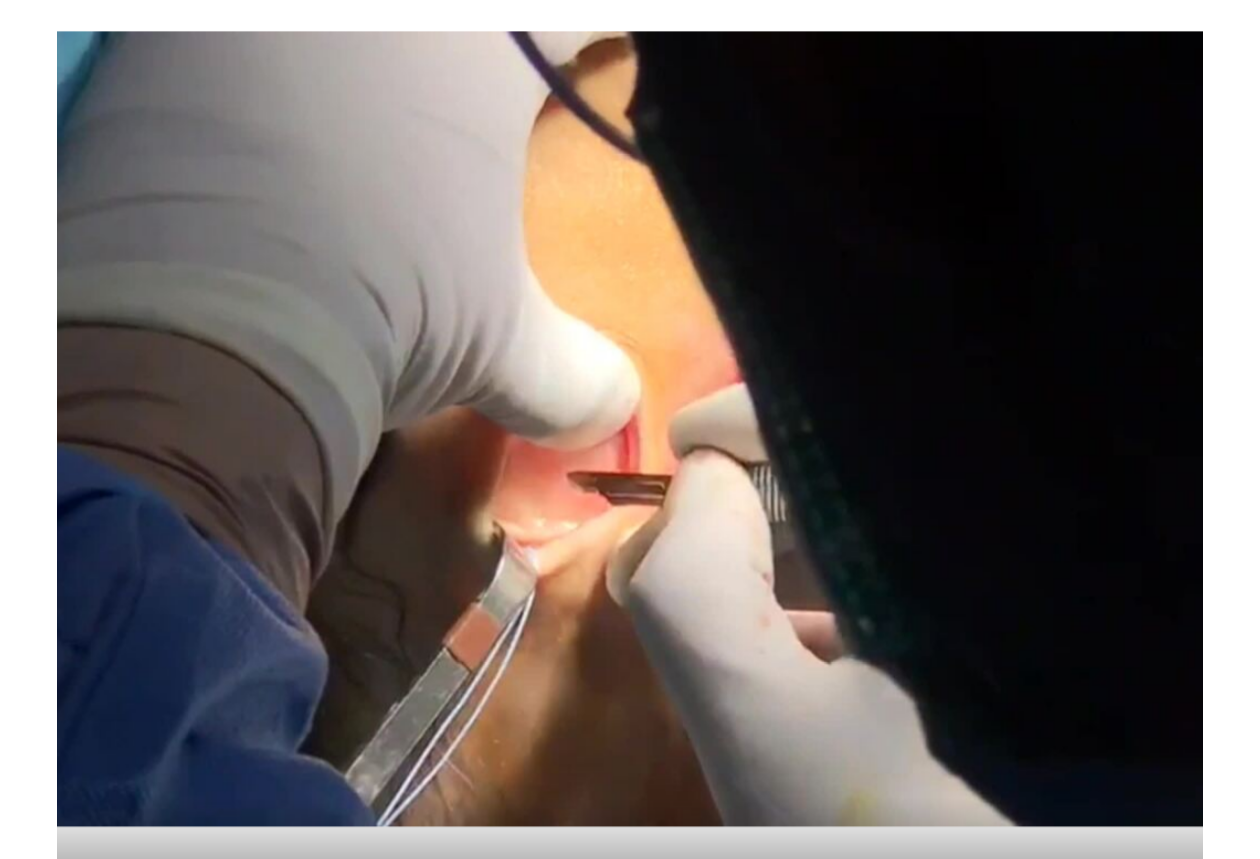 scroll, scrollTop: 35, scrollLeft: 0, axis: vertical 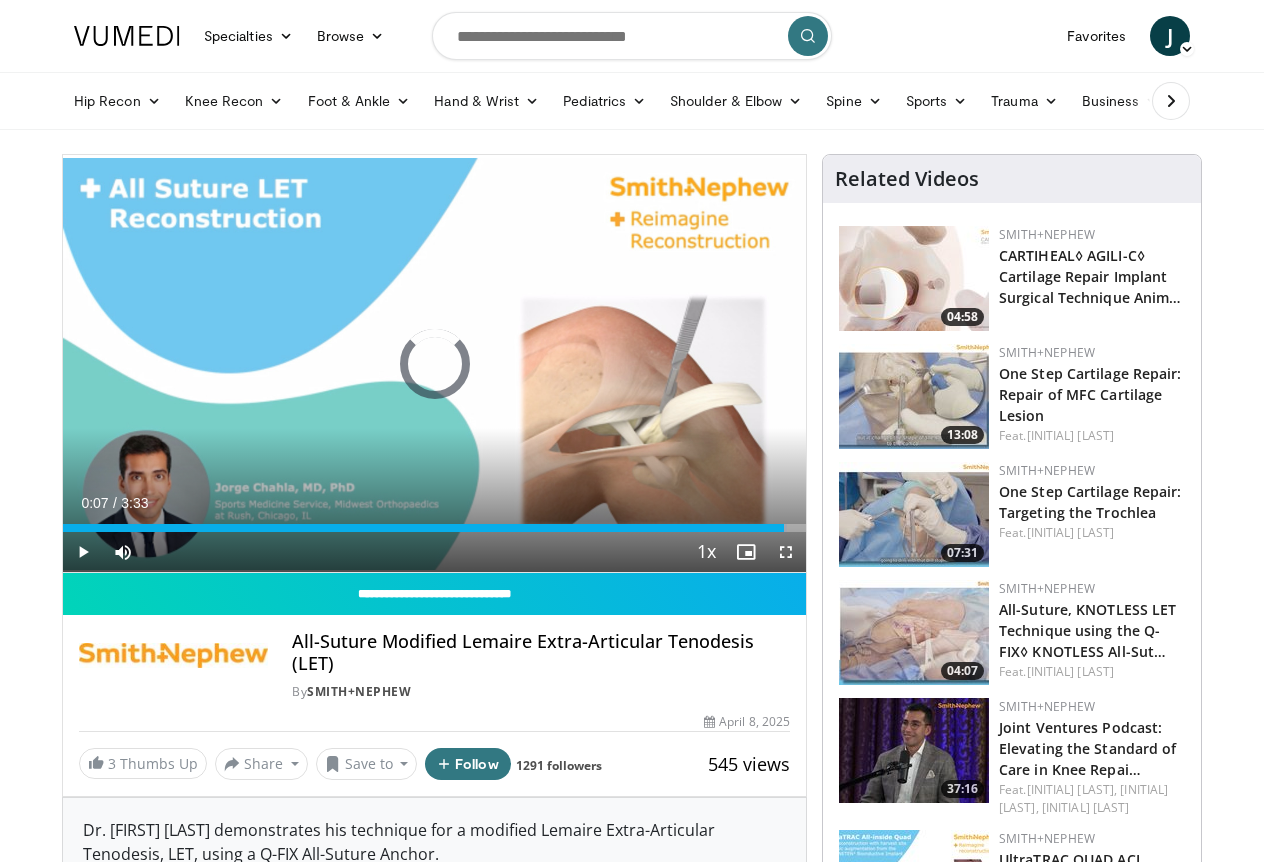 click at bounding box center (423, 528) 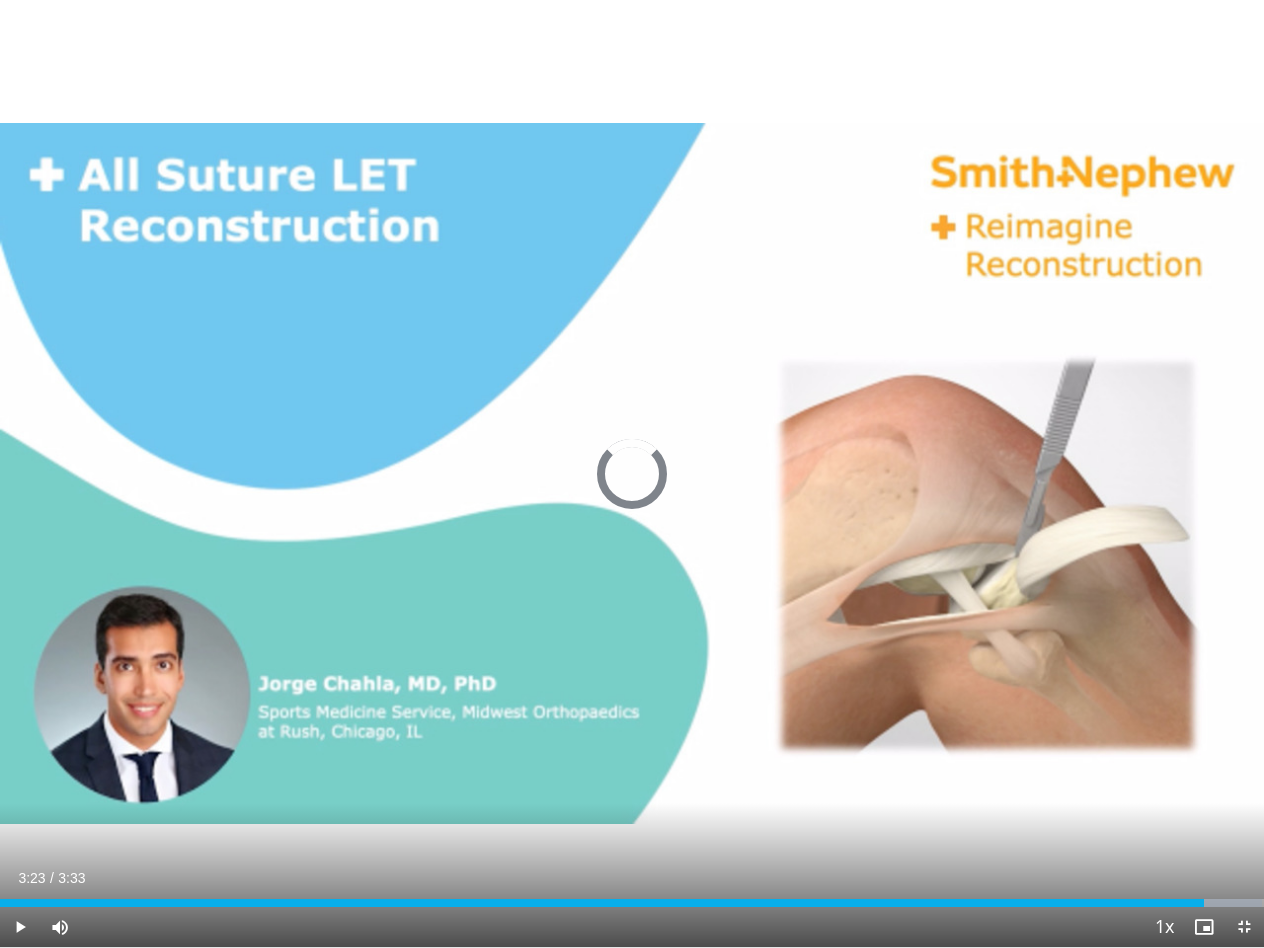 click at bounding box center (631, 903) 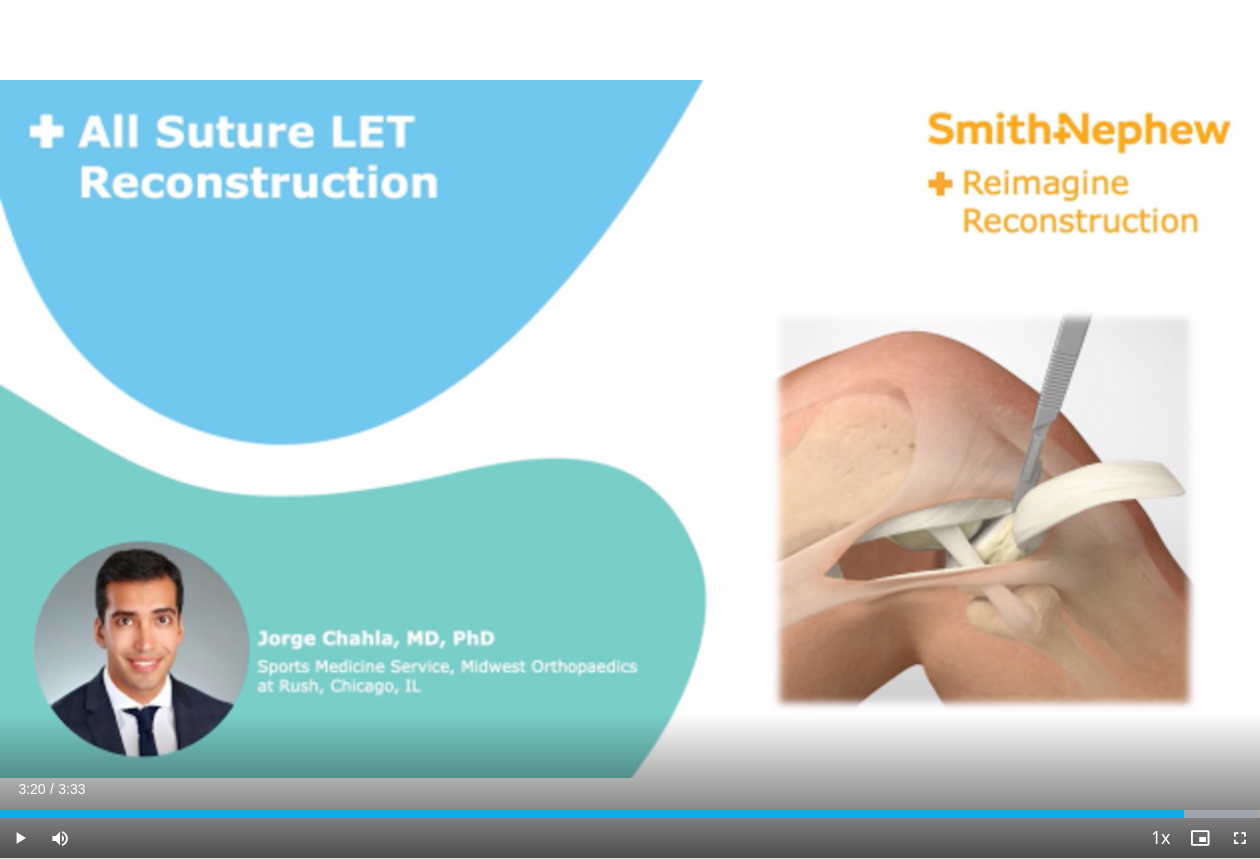 scroll, scrollTop: 0, scrollLeft: 27, axis: horizontal 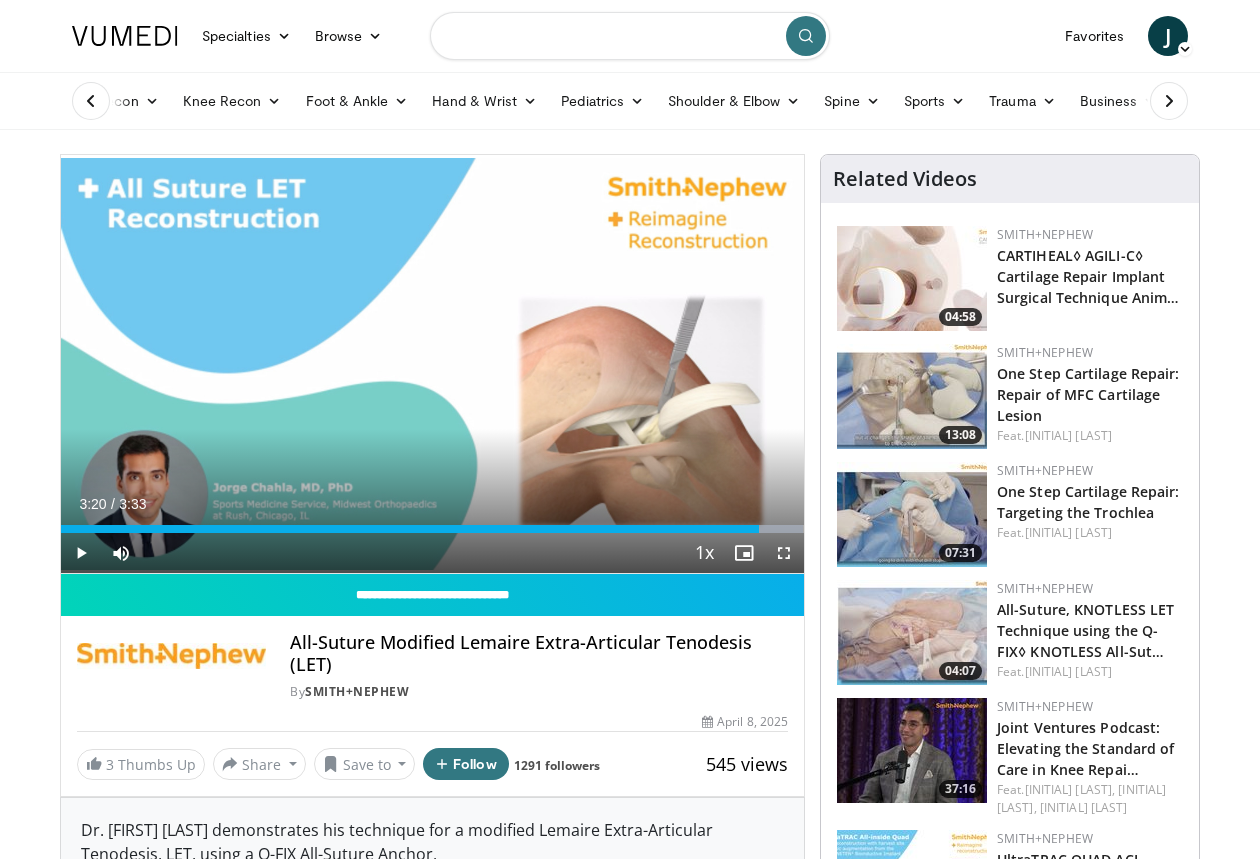 click at bounding box center (630, 36) 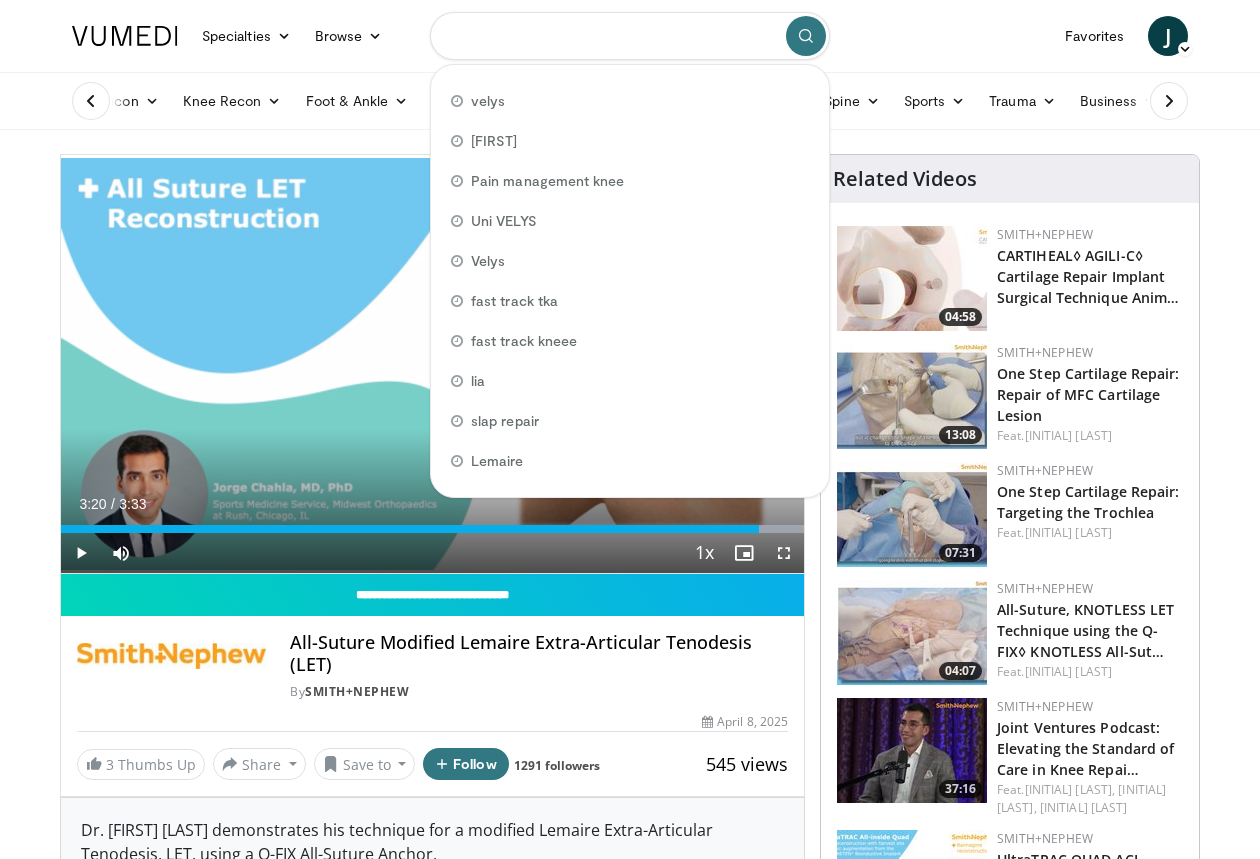 scroll, scrollTop: 0, scrollLeft: 27, axis: horizontal 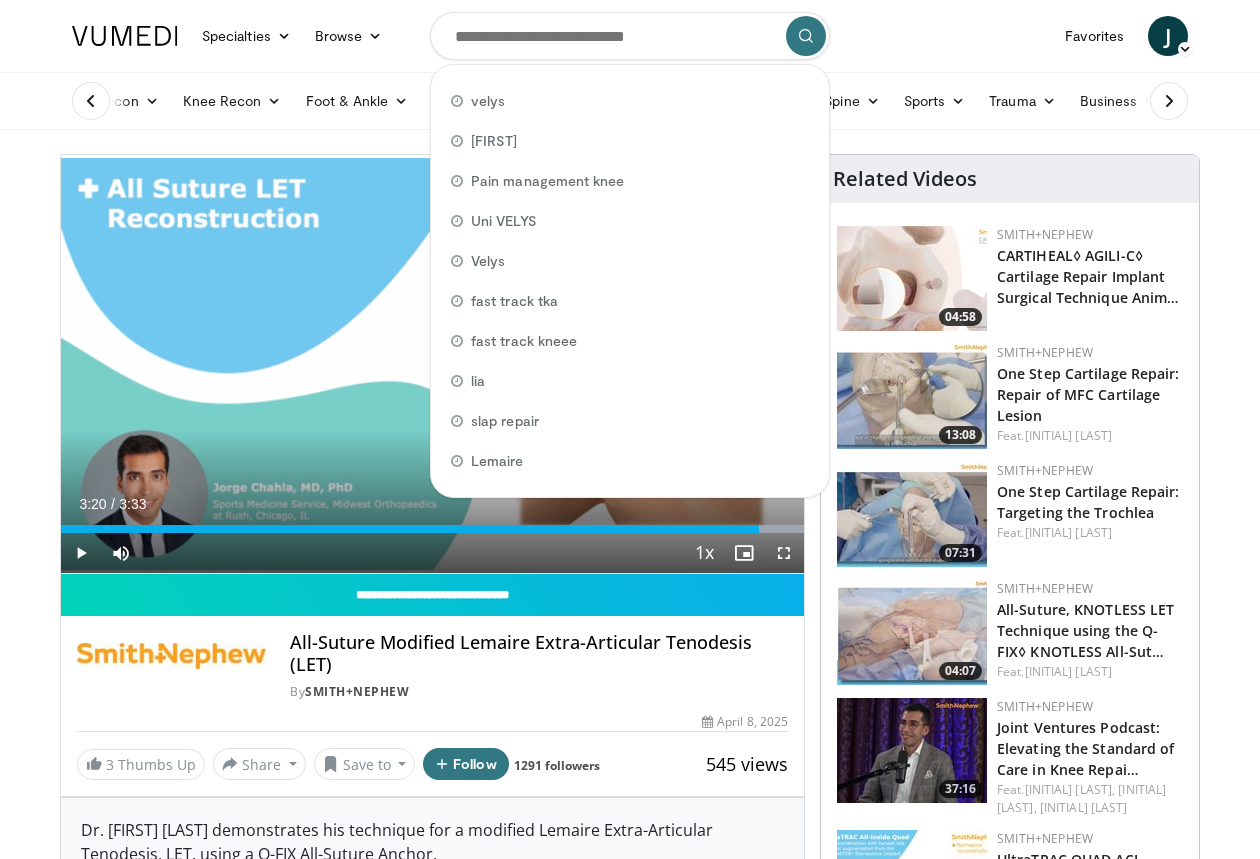 click on "velys" at bounding box center [488, 101] 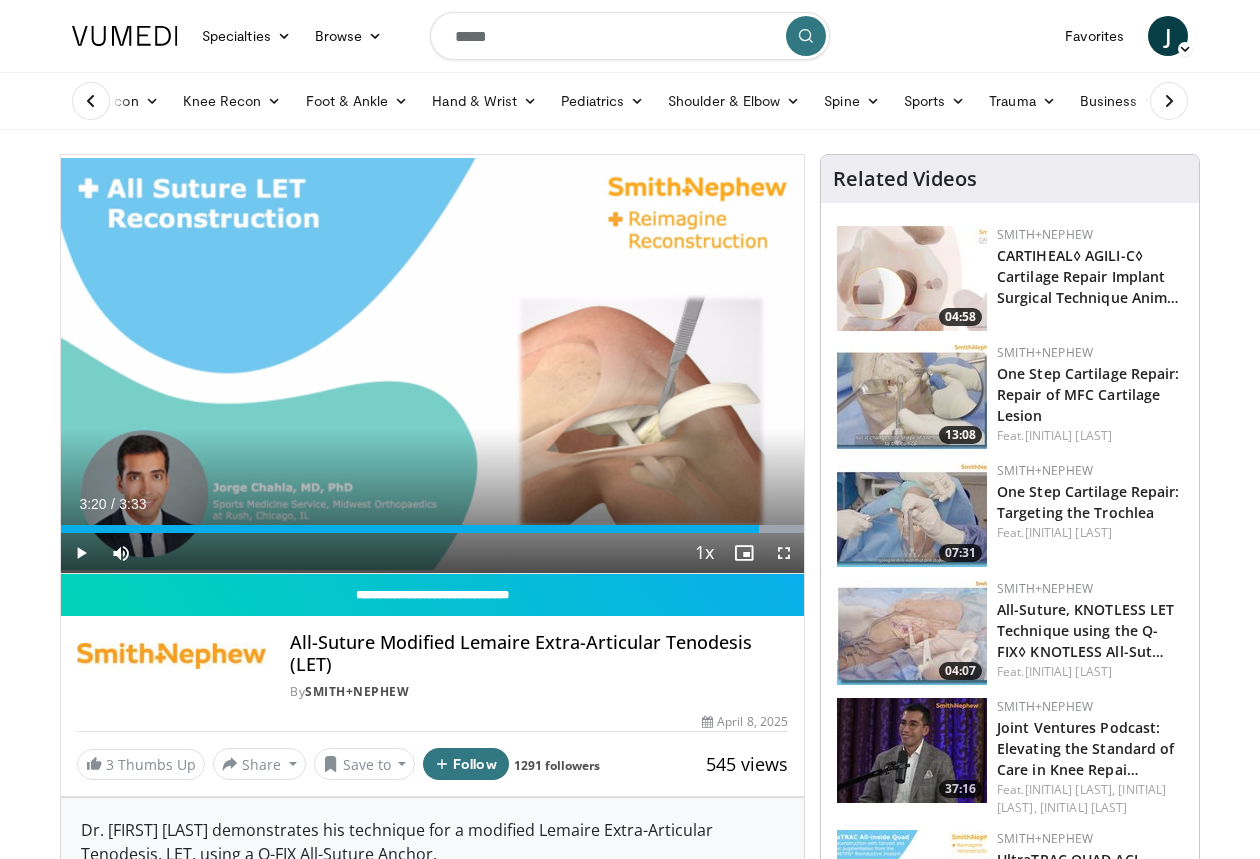 click at bounding box center [806, 36] 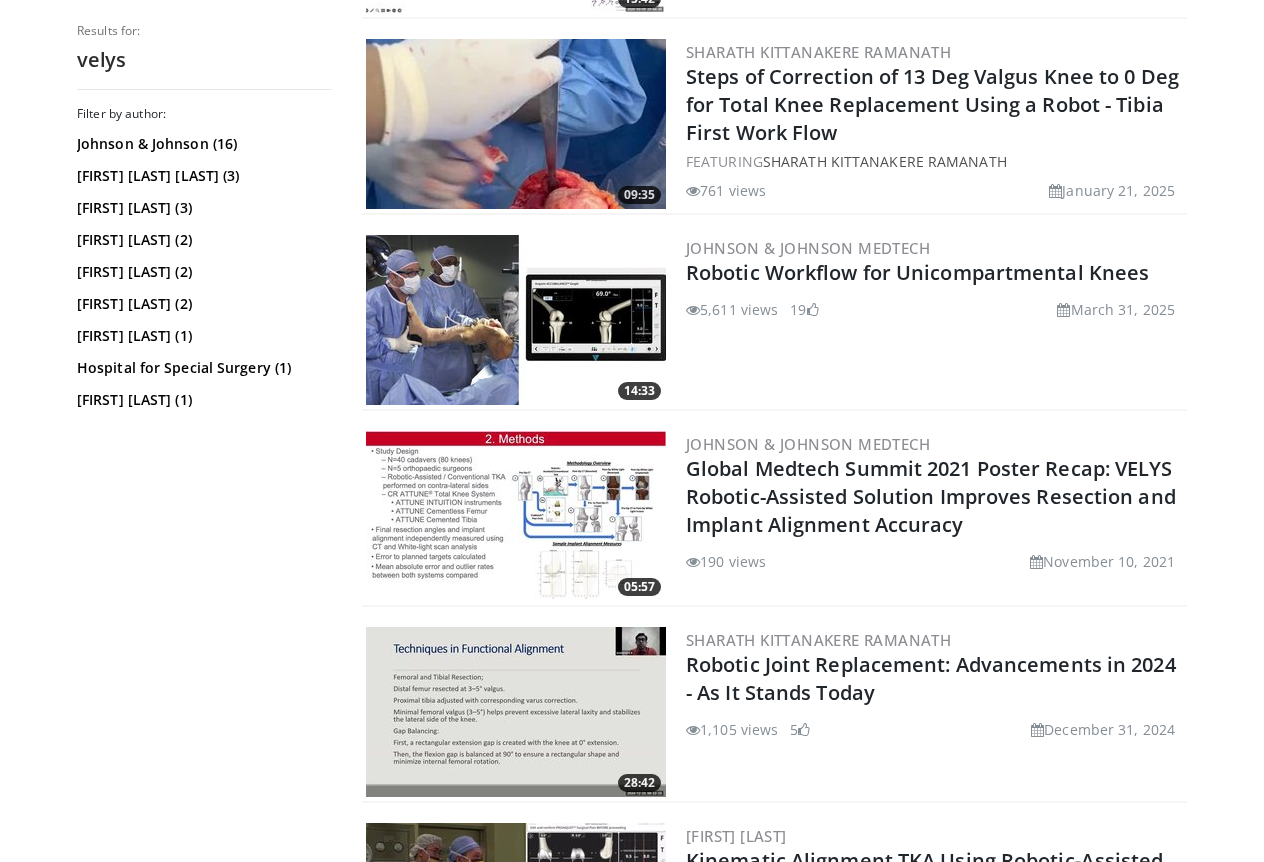 scroll, scrollTop: 3862, scrollLeft: 0, axis: vertical 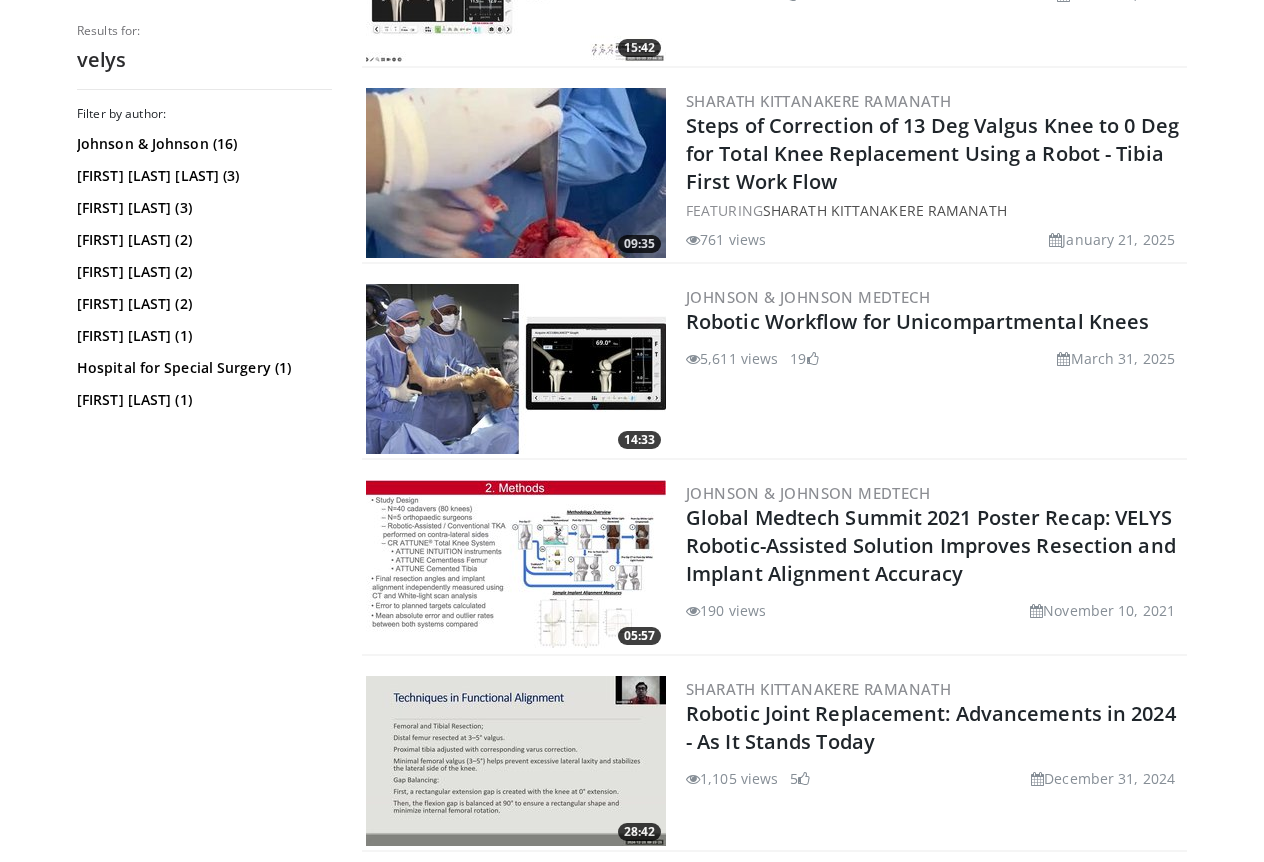 click at bounding box center [516, 369] 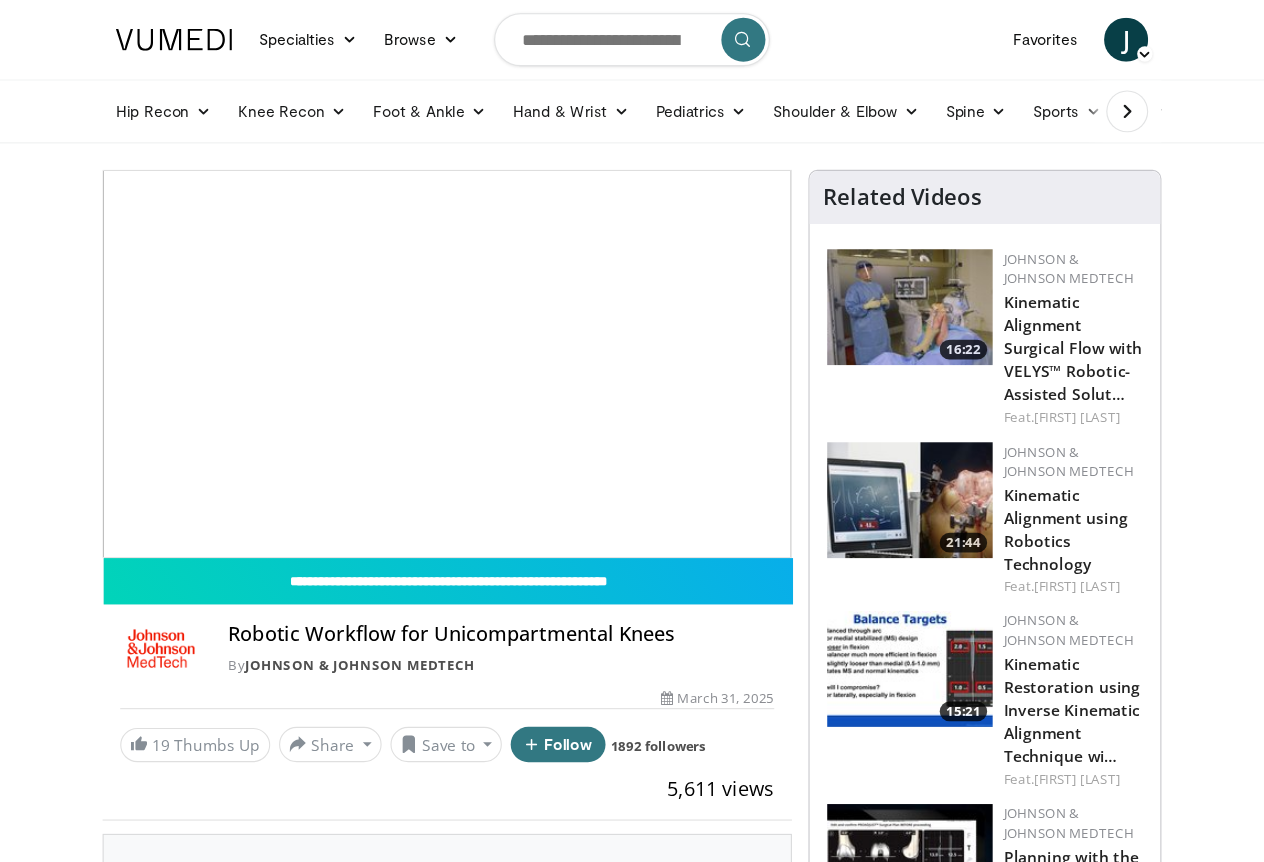 scroll, scrollTop: 0, scrollLeft: 0, axis: both 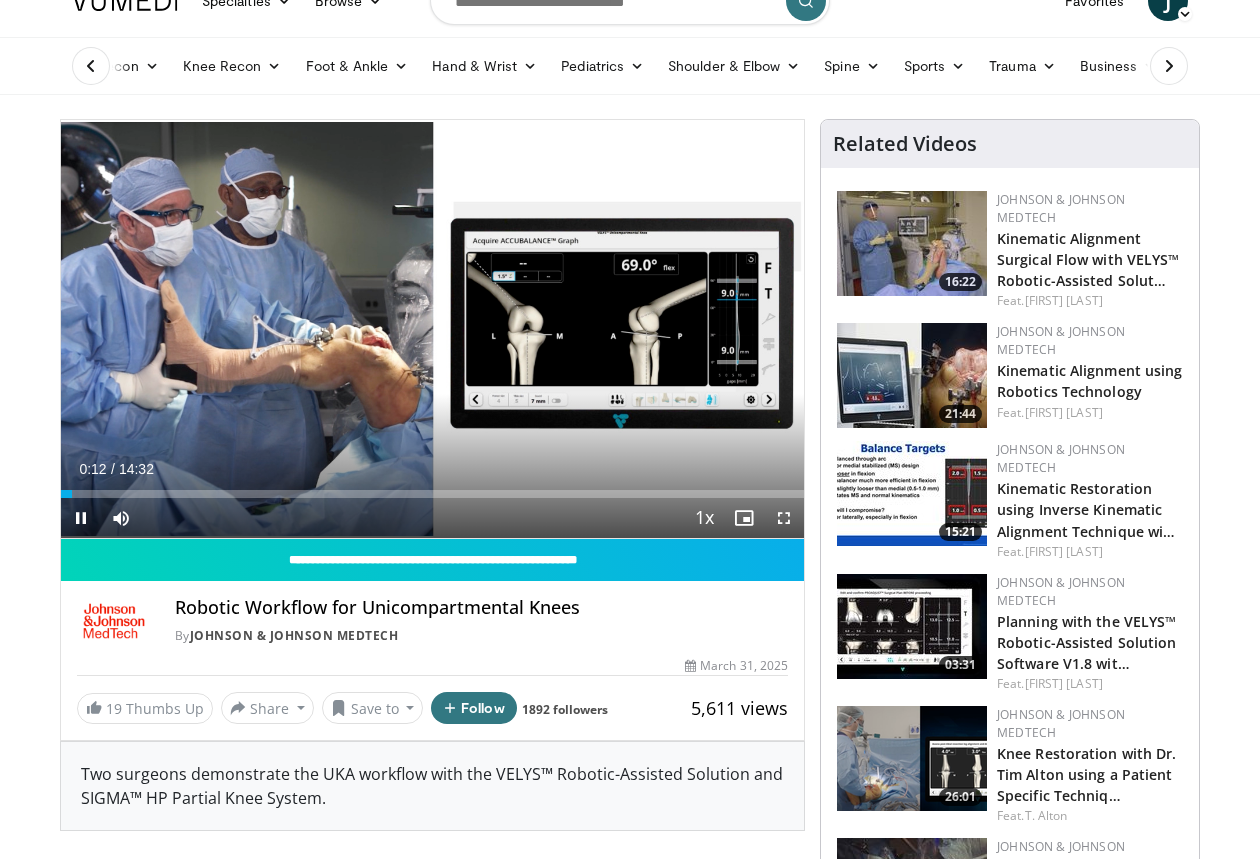 click on "10 seconds
Tap to unmute" at bounding box center [432, 329] 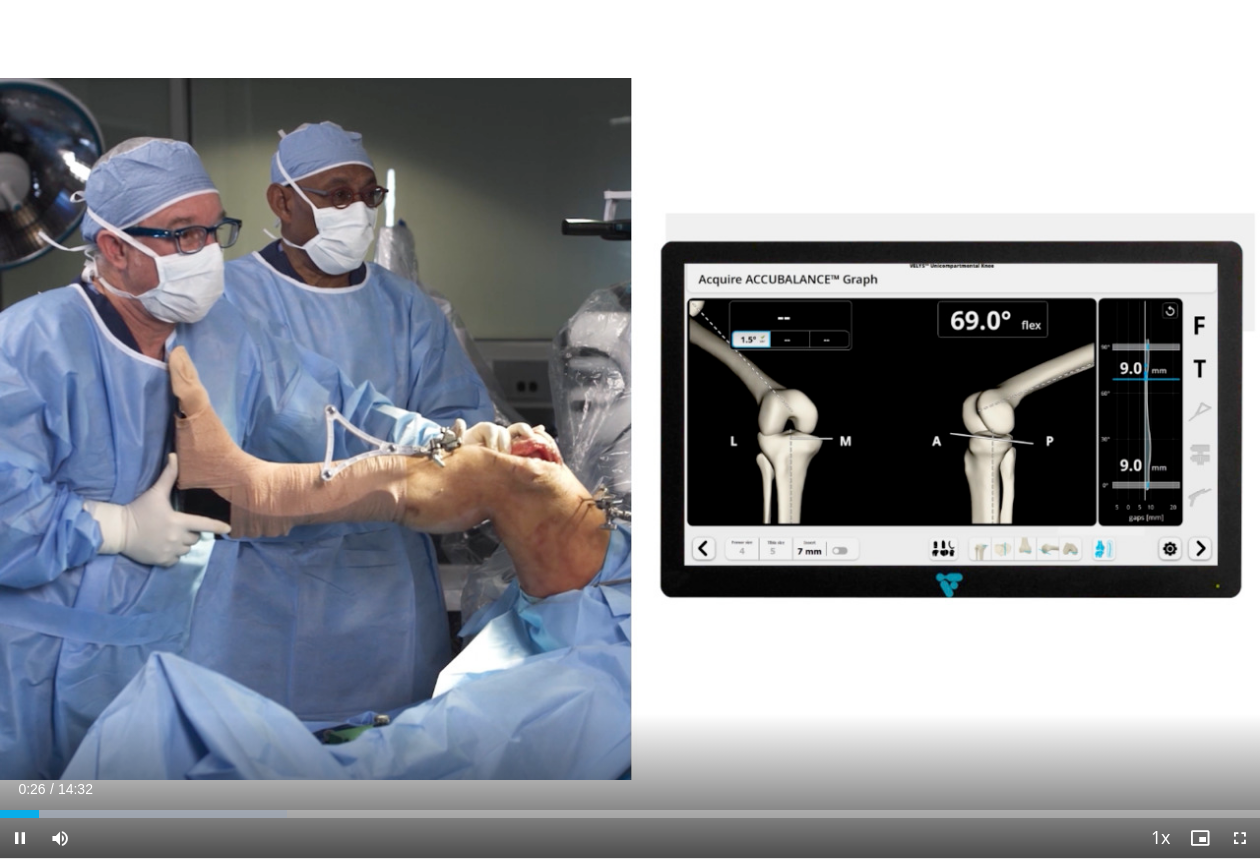scroll, scrollTop: 69, scrollLeft: 0, axis: vertical 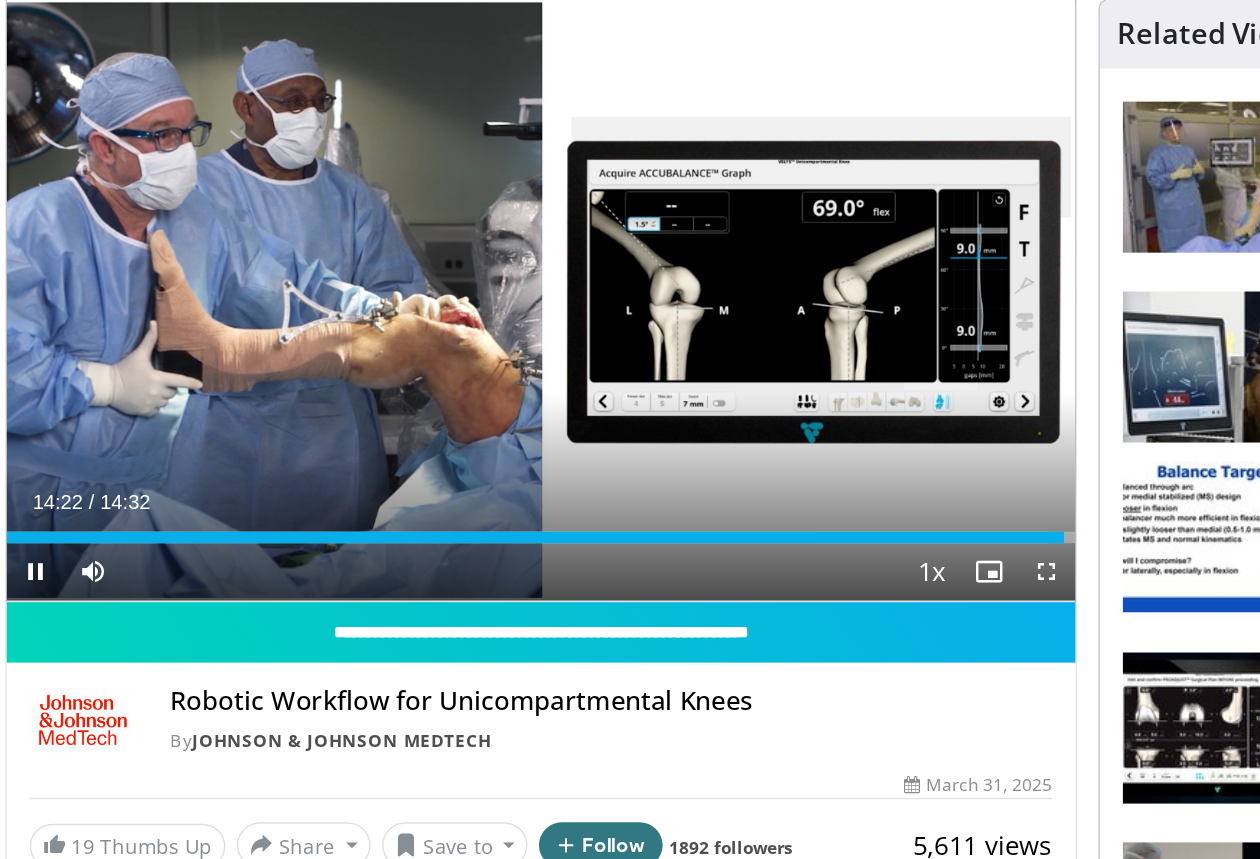 click on "10 seconds
Tap to unmute" at bounding box center (432, 237) 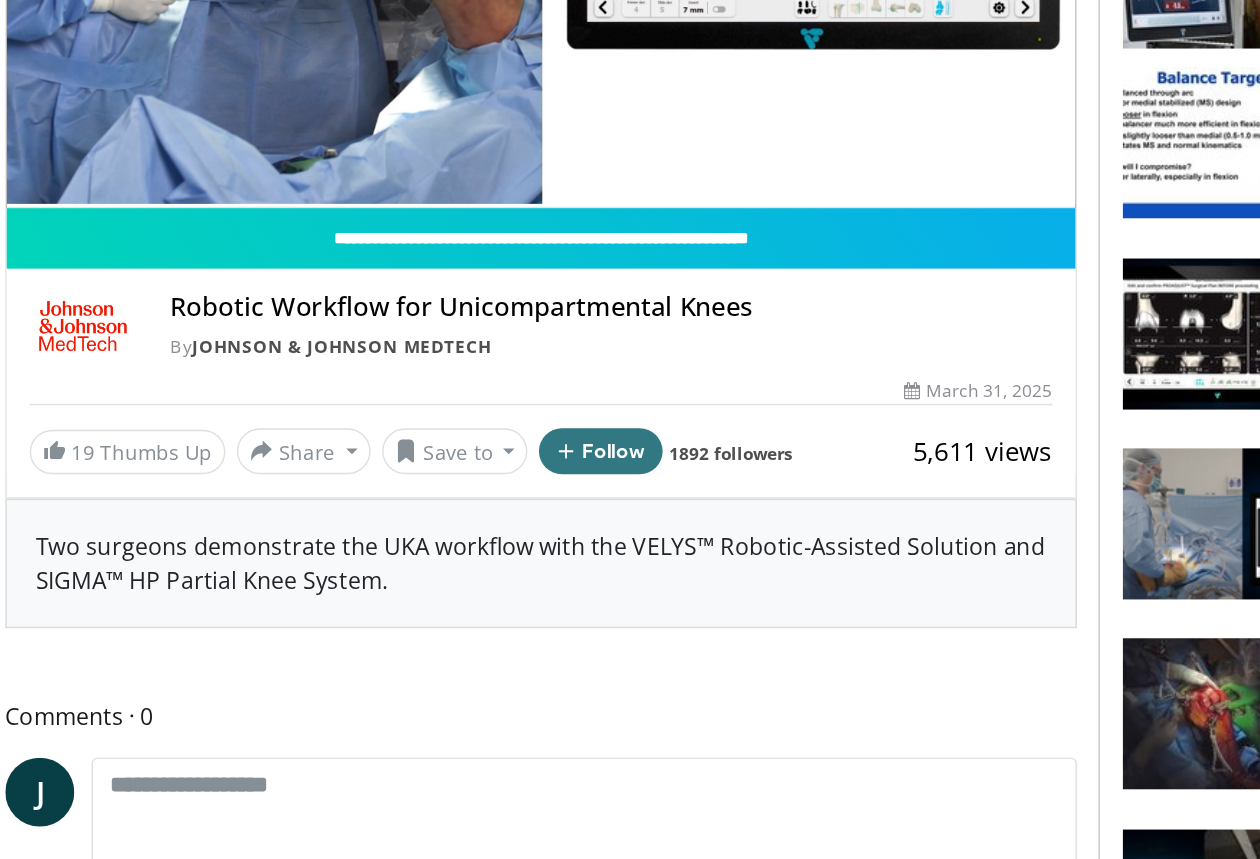 scroll, scrollTop: 142, scrollLeft: 0, axis: vertical 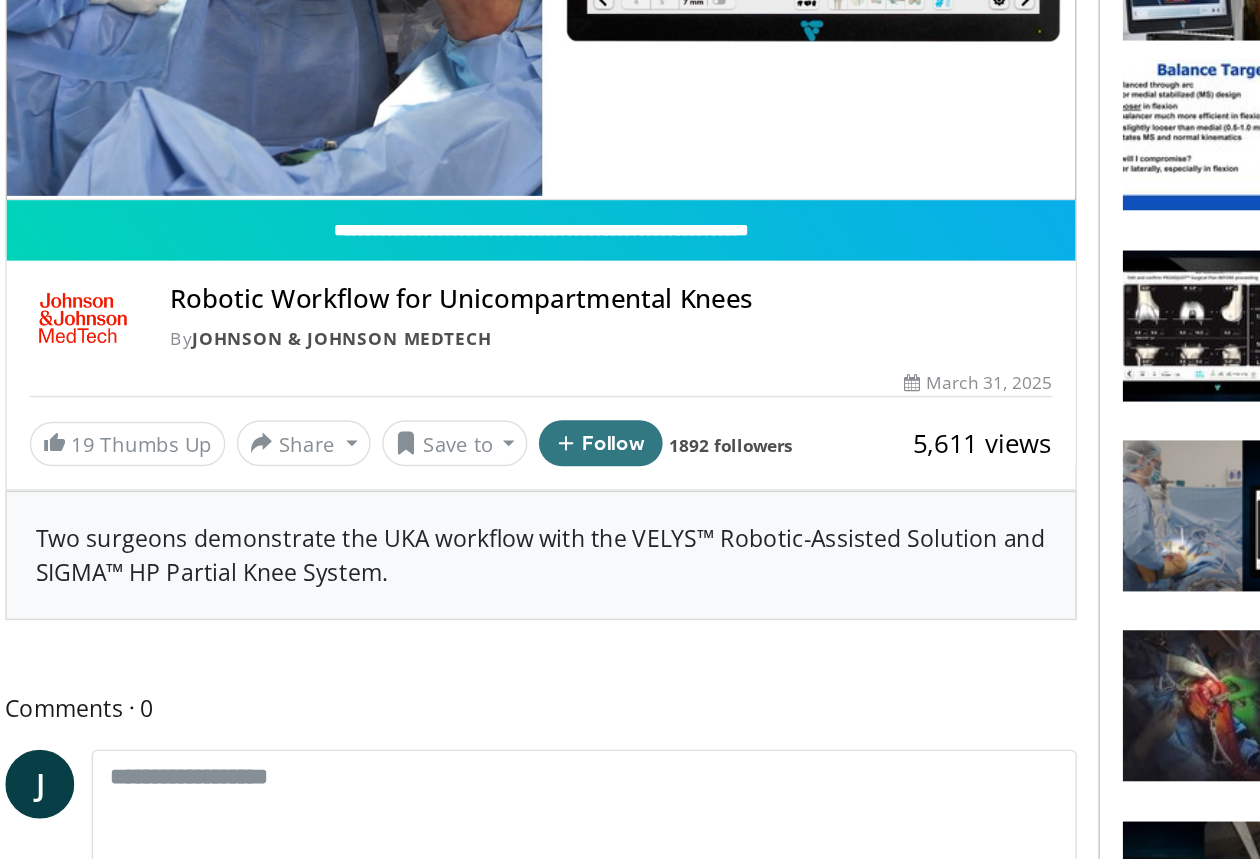 click on "Save to" at bounding box center (373, 543) 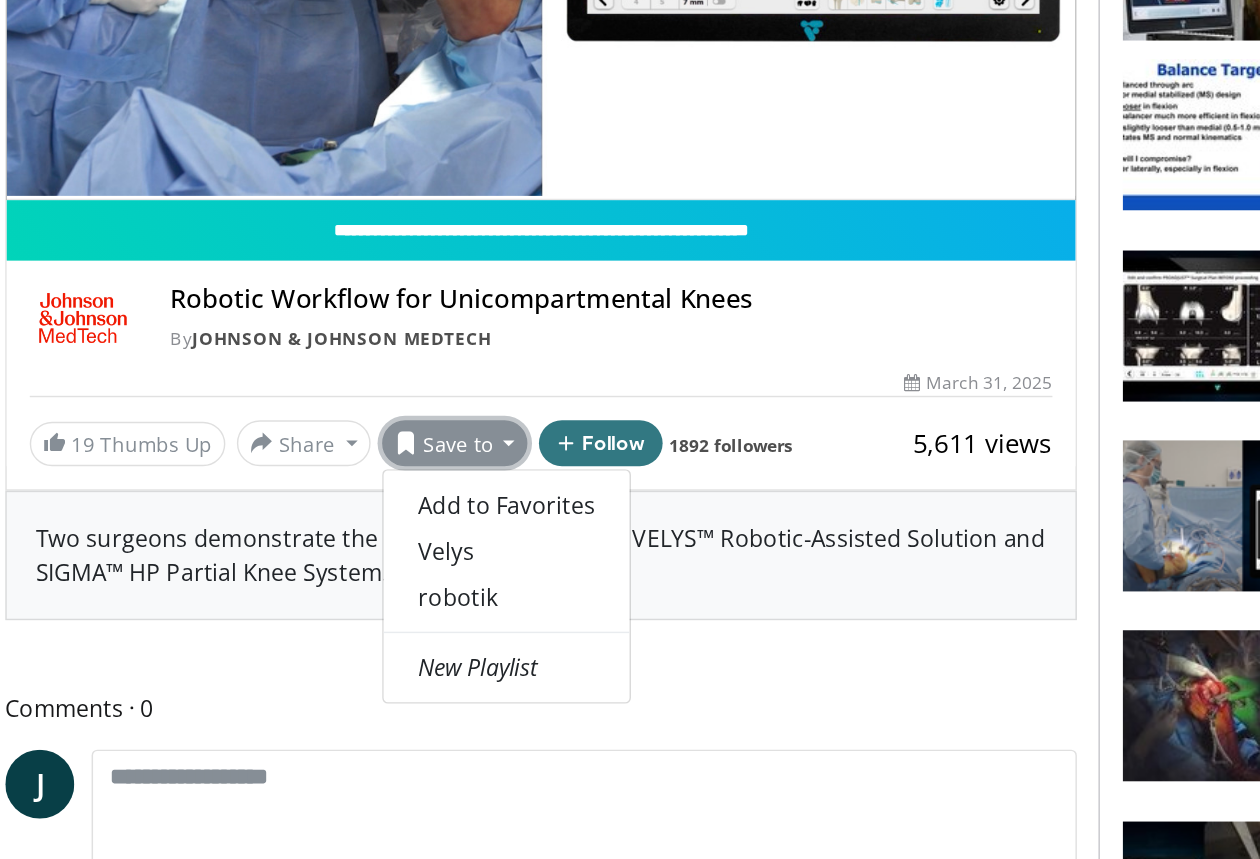 click on "Add to Favorites" at bounding box center [408, 586] 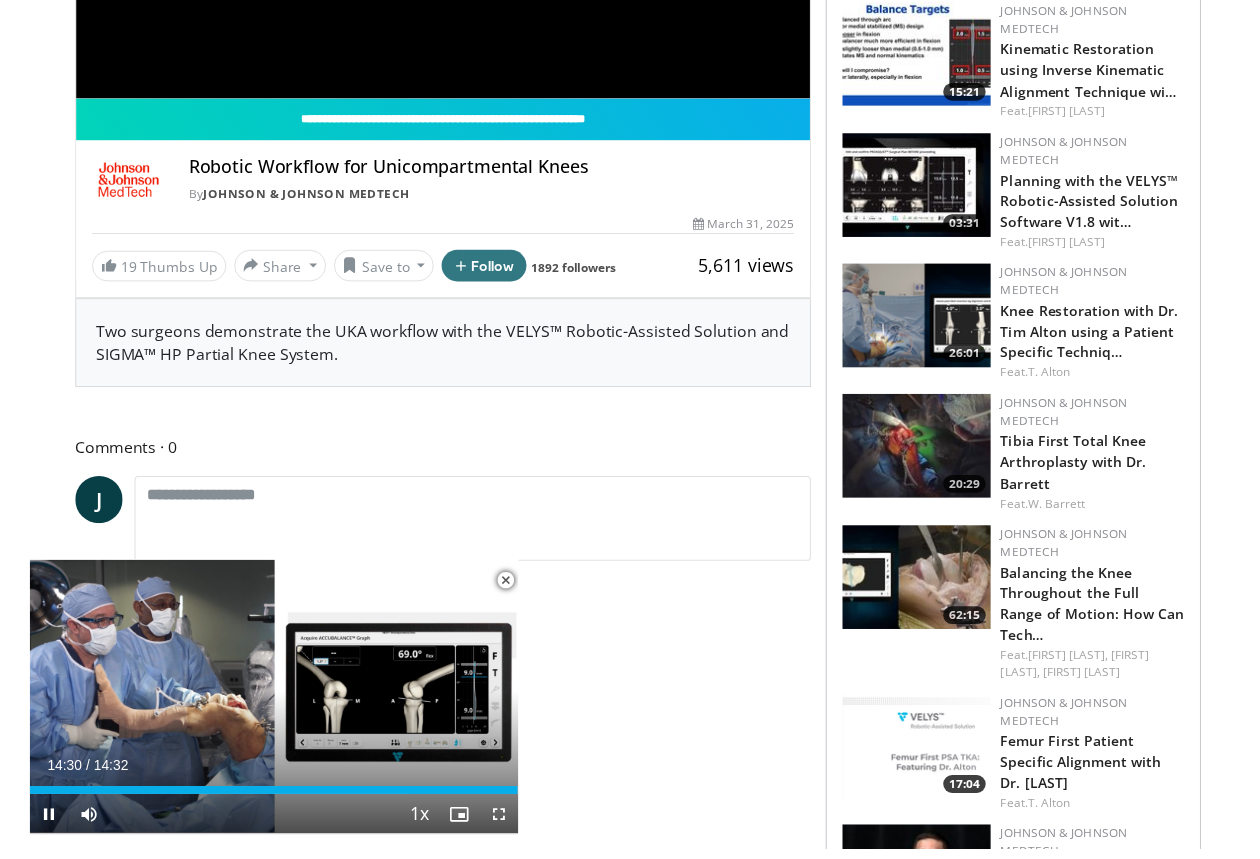 scroll, scrollTop: 529, scrollLeft: 0, axis: vertical 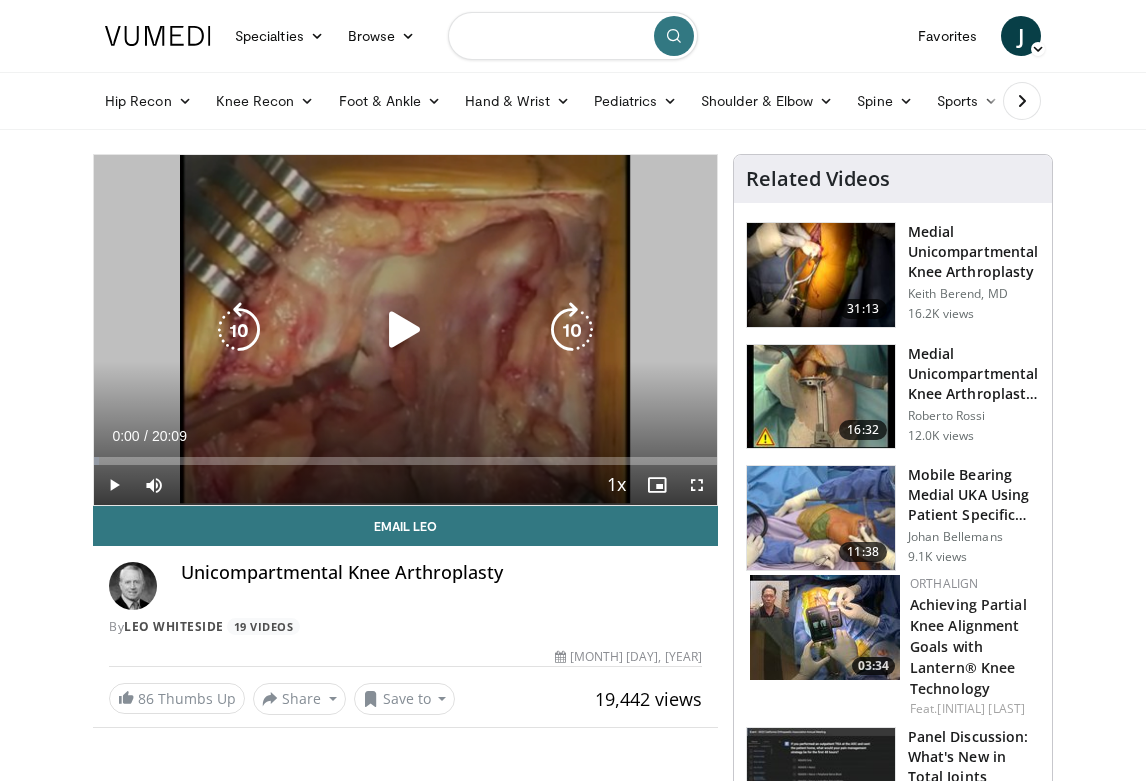 click at bounding box center [573, 36] 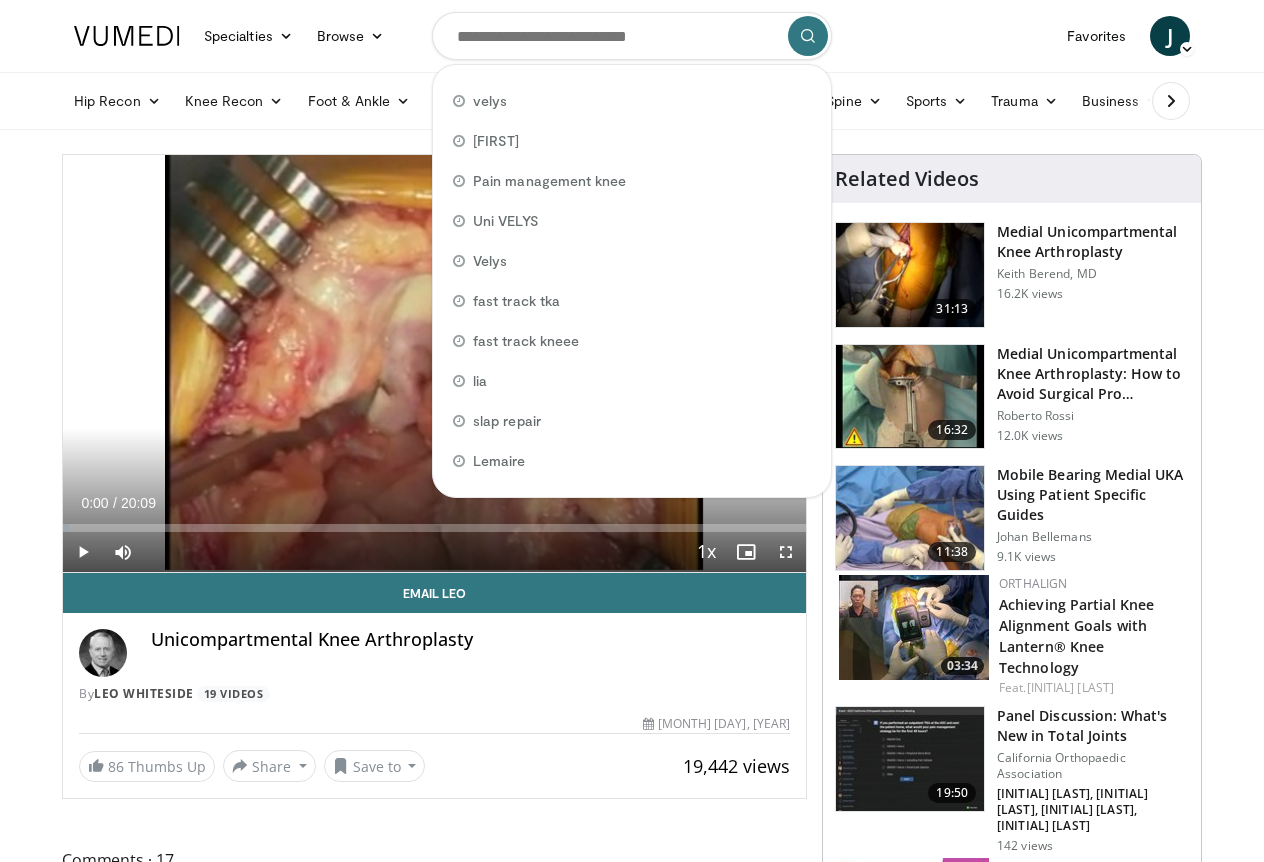 click on "velys" at bounding box center (632, 101) 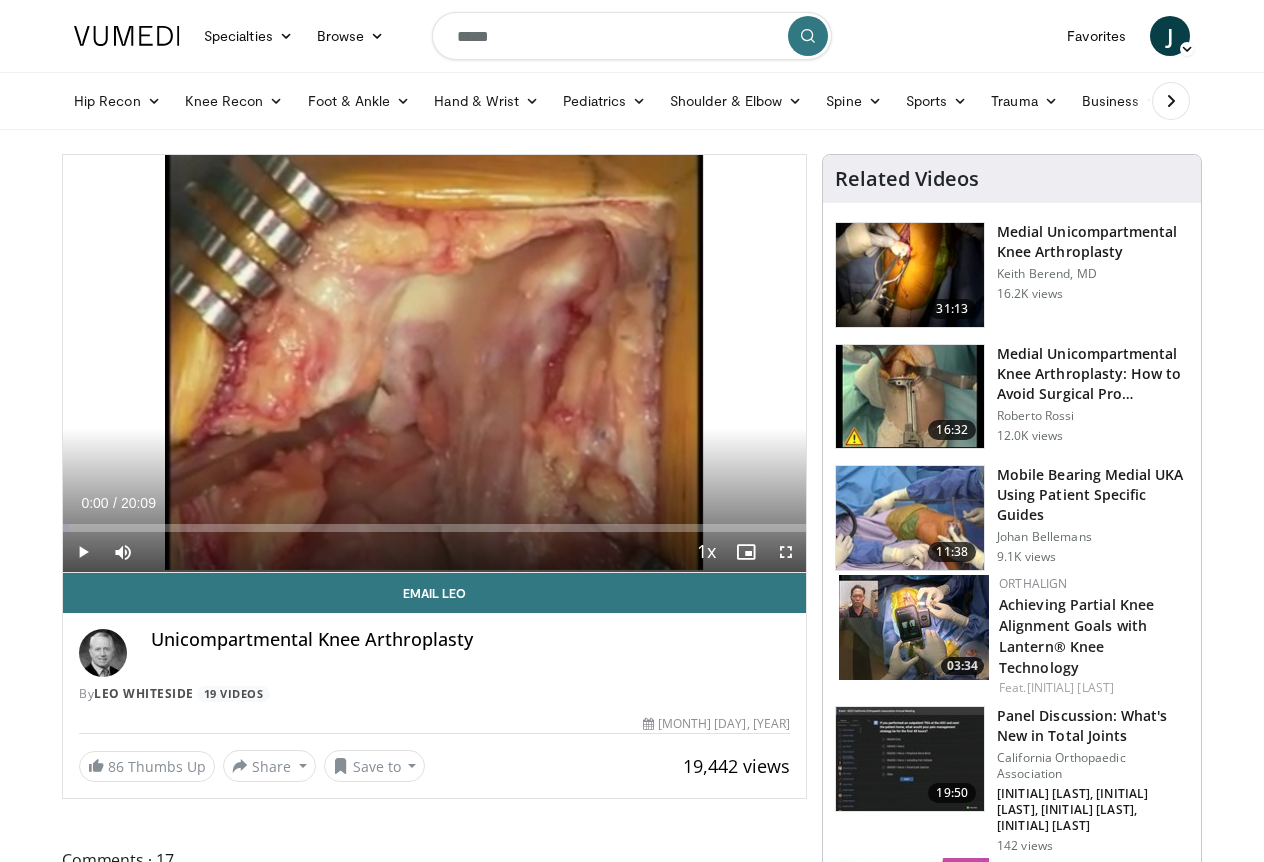 click at bounding box center [808, 36] 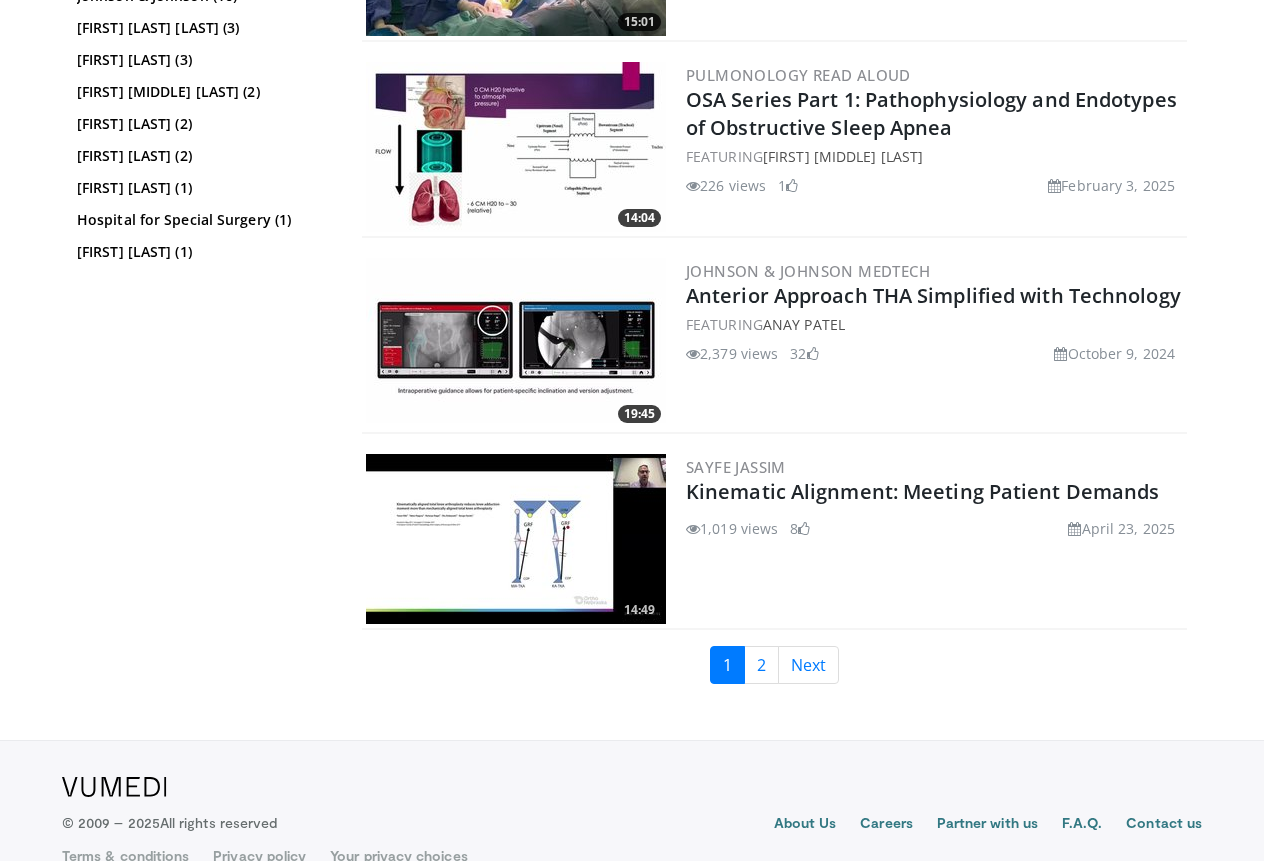 scroll, scrollTop: 4866, scrollLeft: 25, axis: both 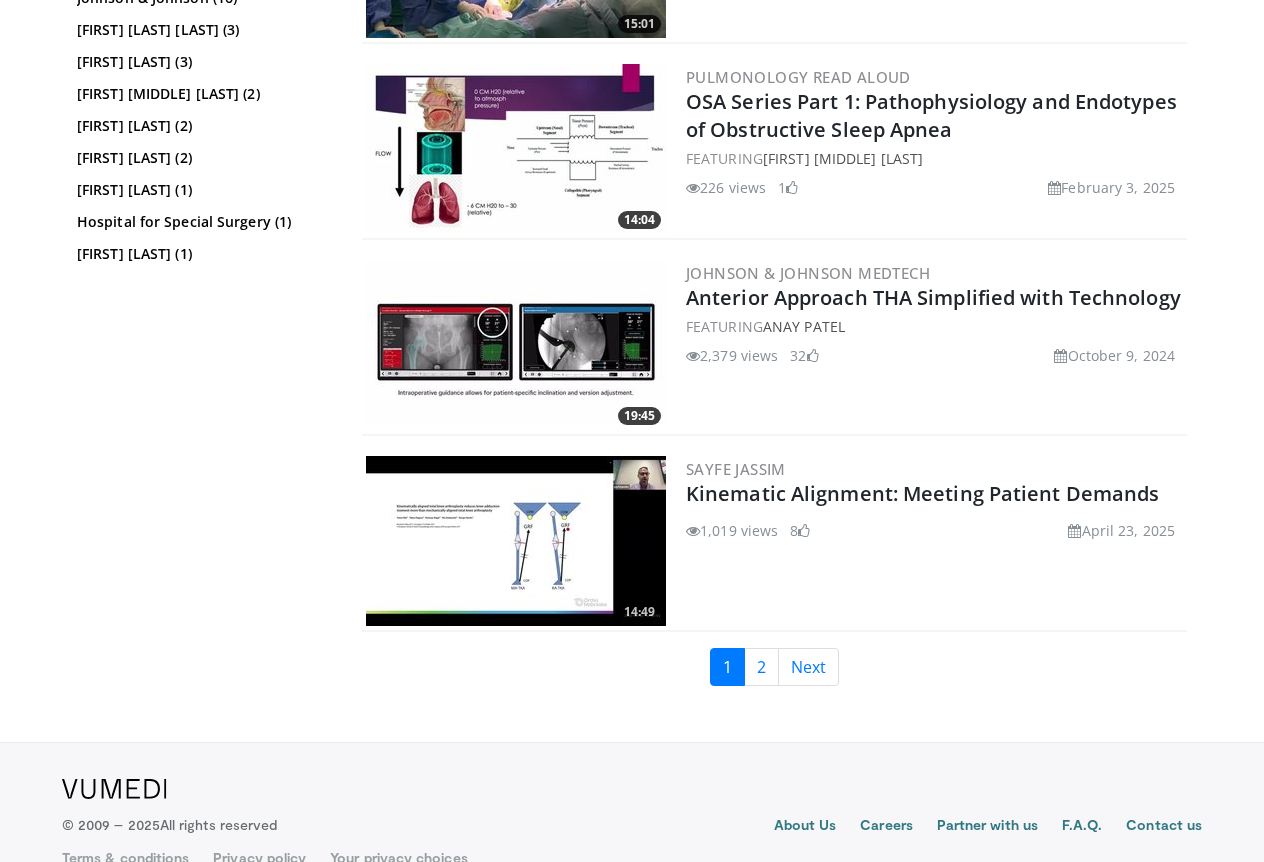 click on "2" at bounding box center (761, 667) 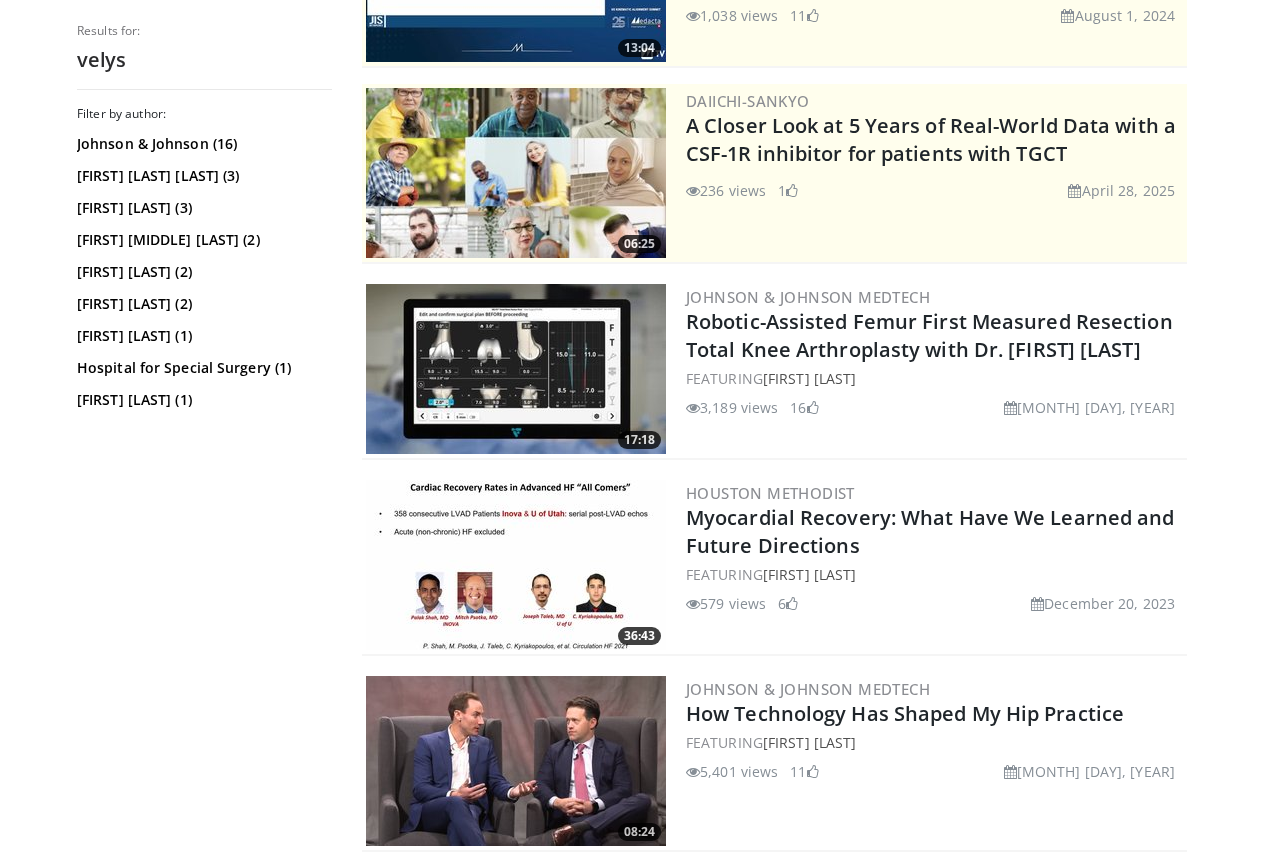 scroll, scrollTop: 336, scrollLeft: 0, axis: vertical 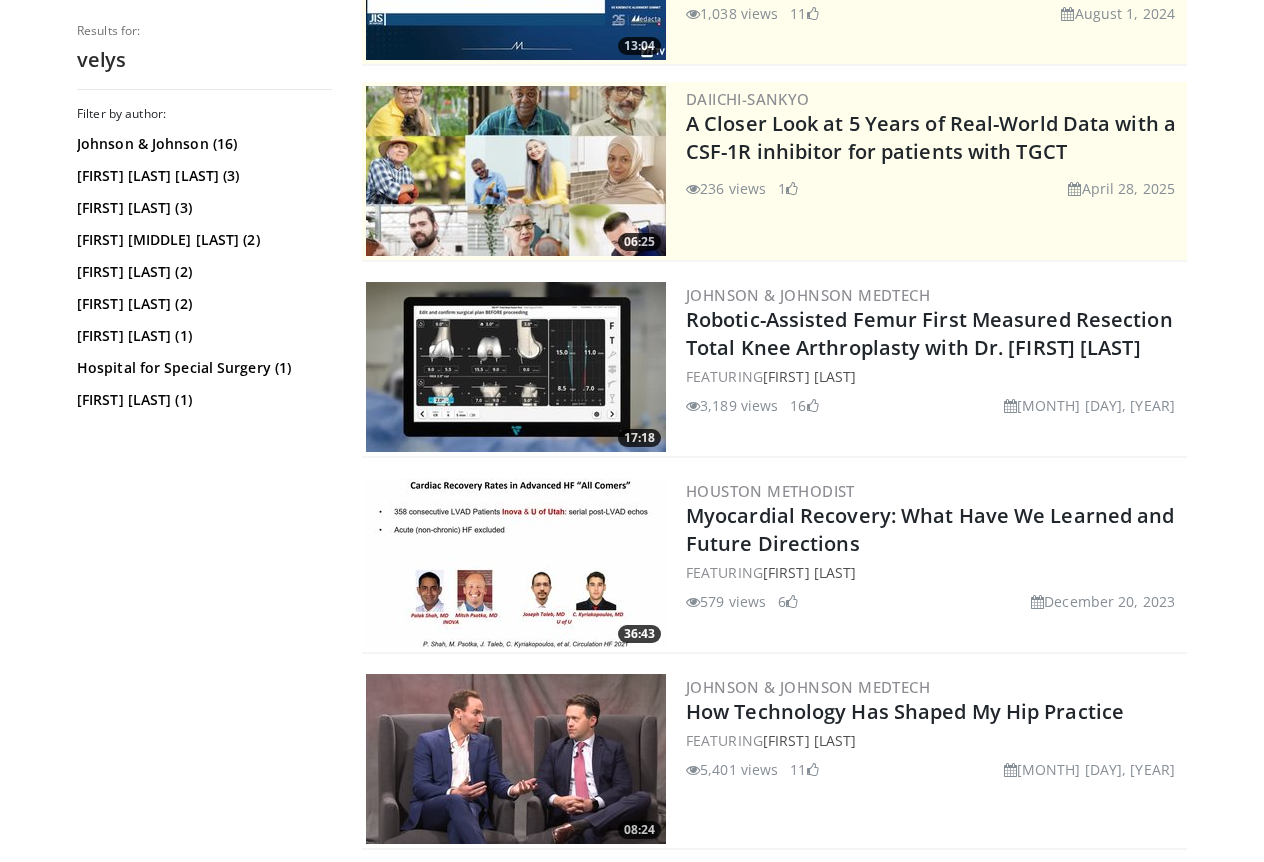click at bounding box center [516, 367] 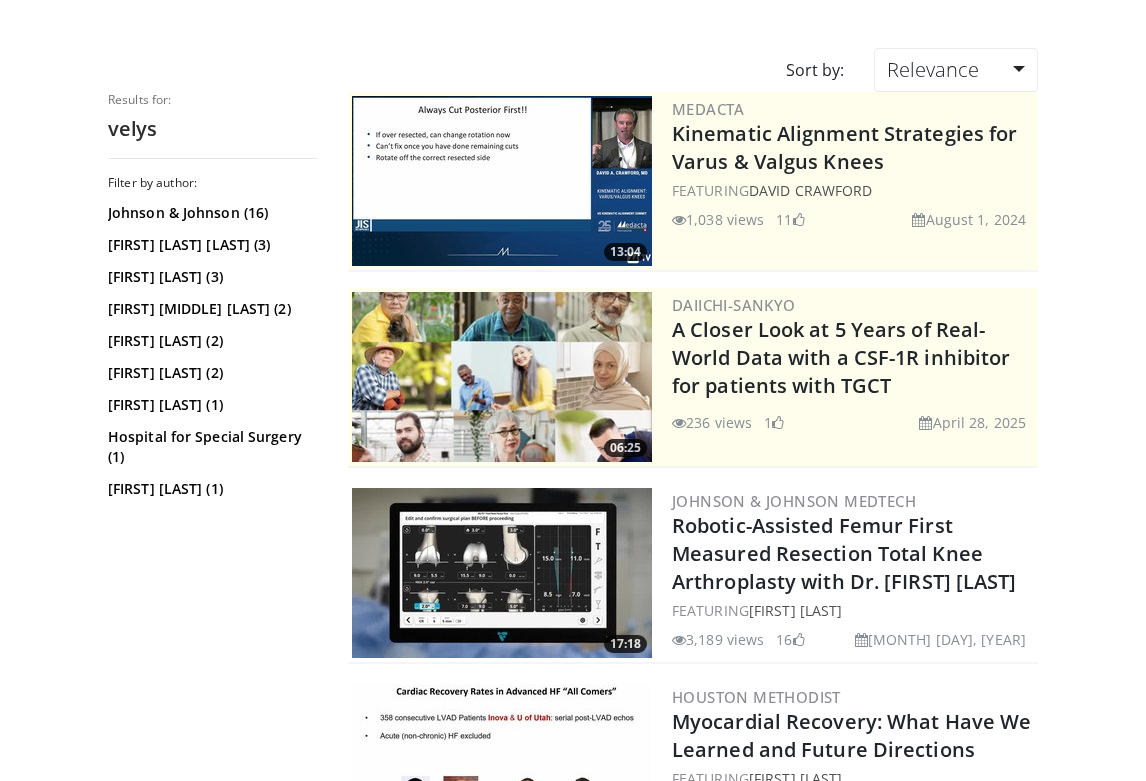 scroll, scrollTop: 0, scrollLeft: 0, axis: both 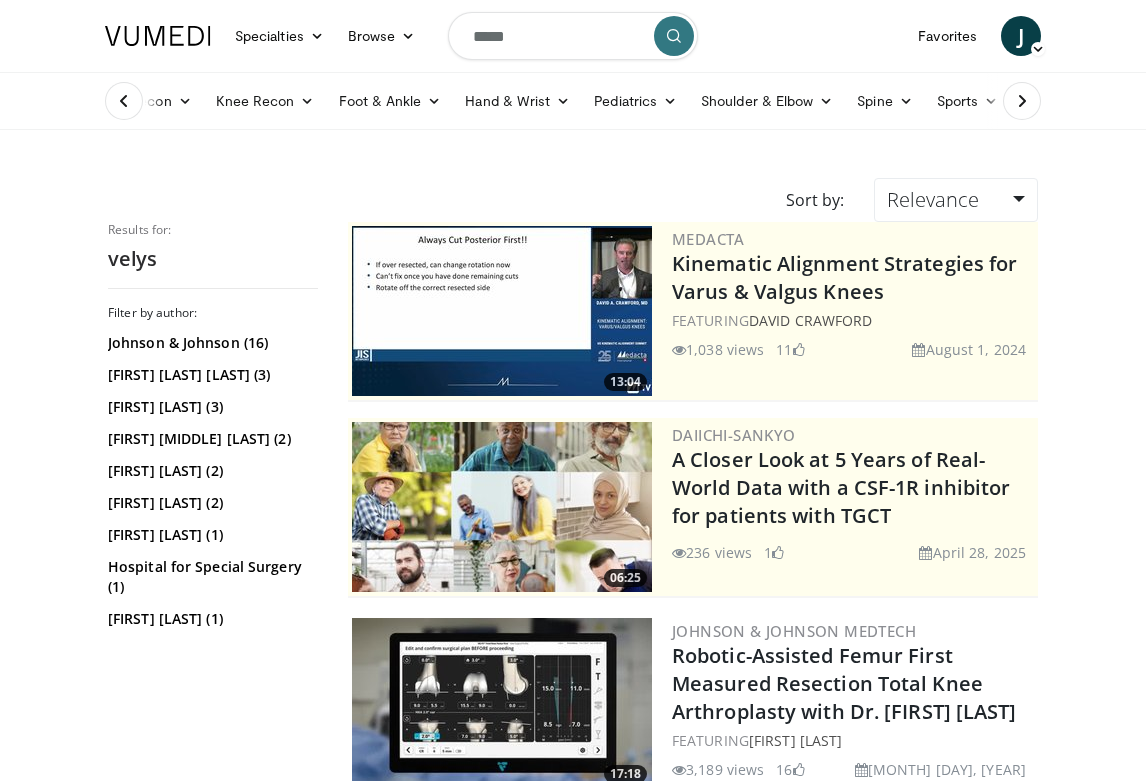click on "Knee Recon" at bounding box center (265, 101) 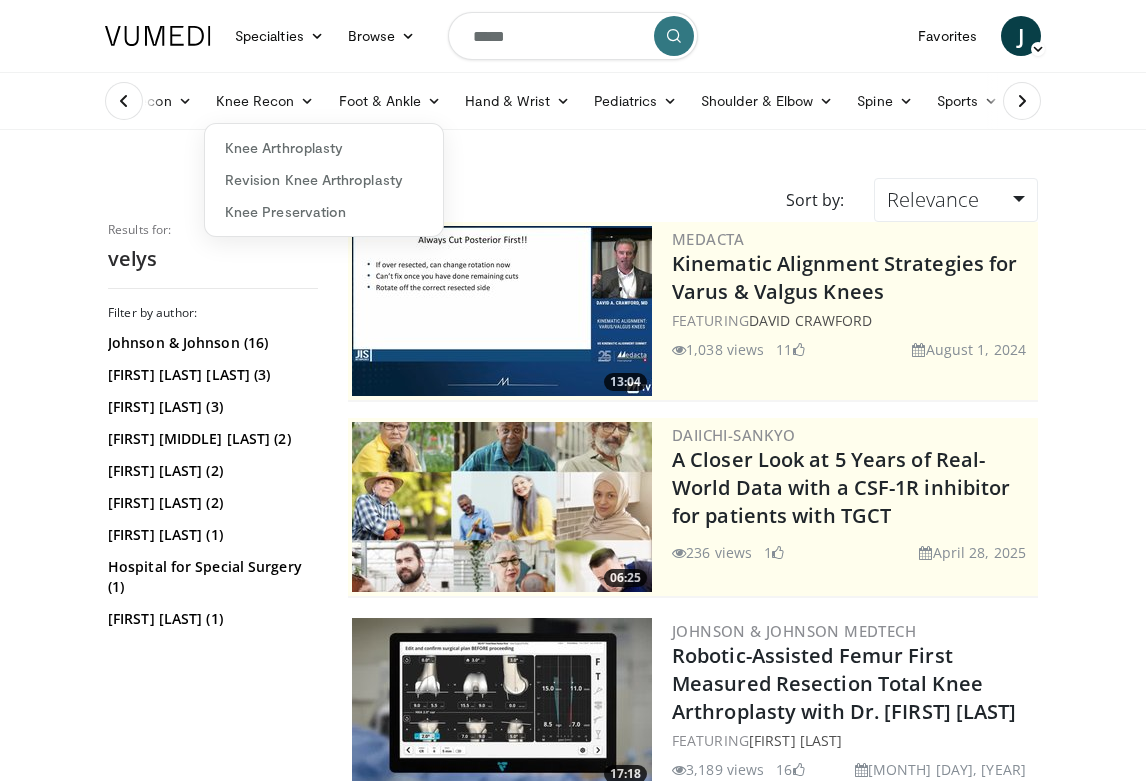 click on "Knee Arthroplasty" at bounding box center [324, 148] 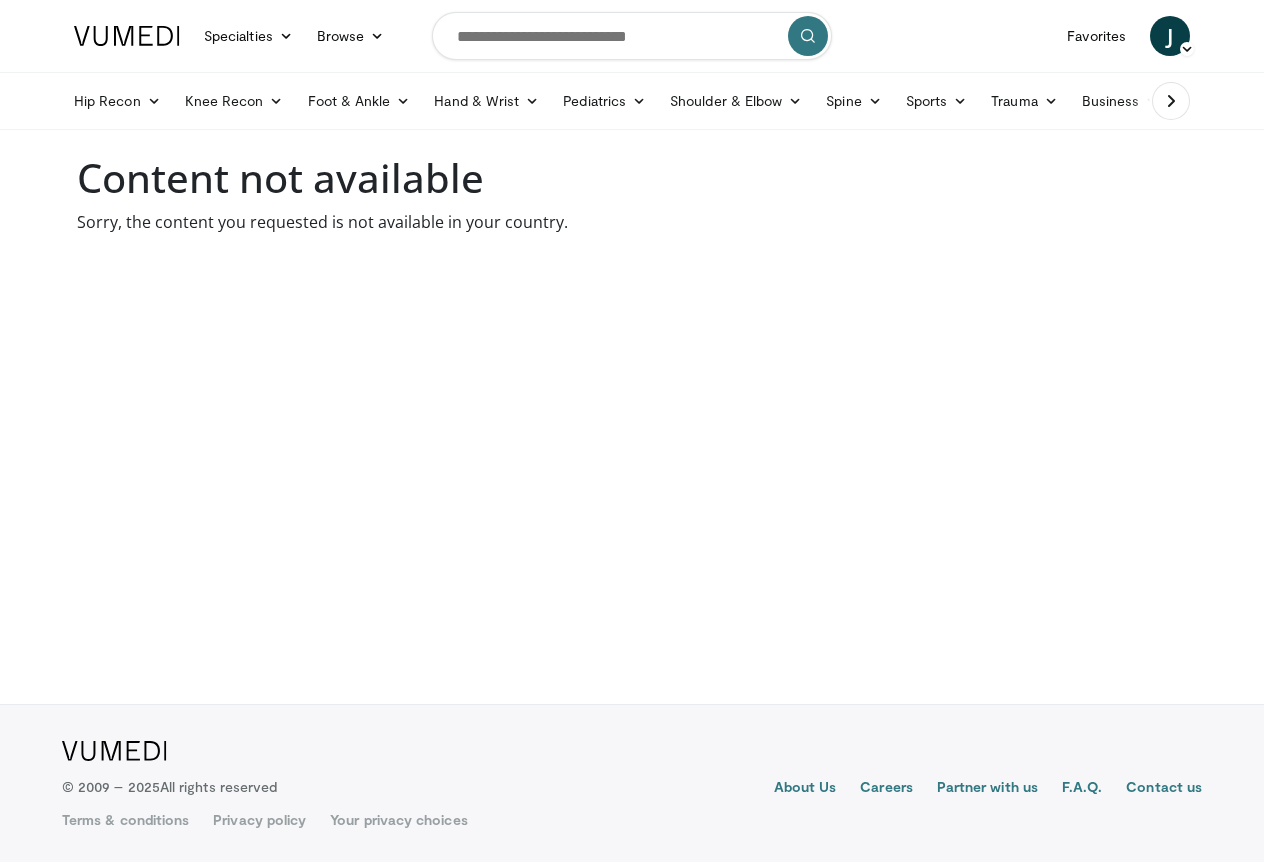 scroll, scrollTop: 0, scrollLeft: 0, axis: both 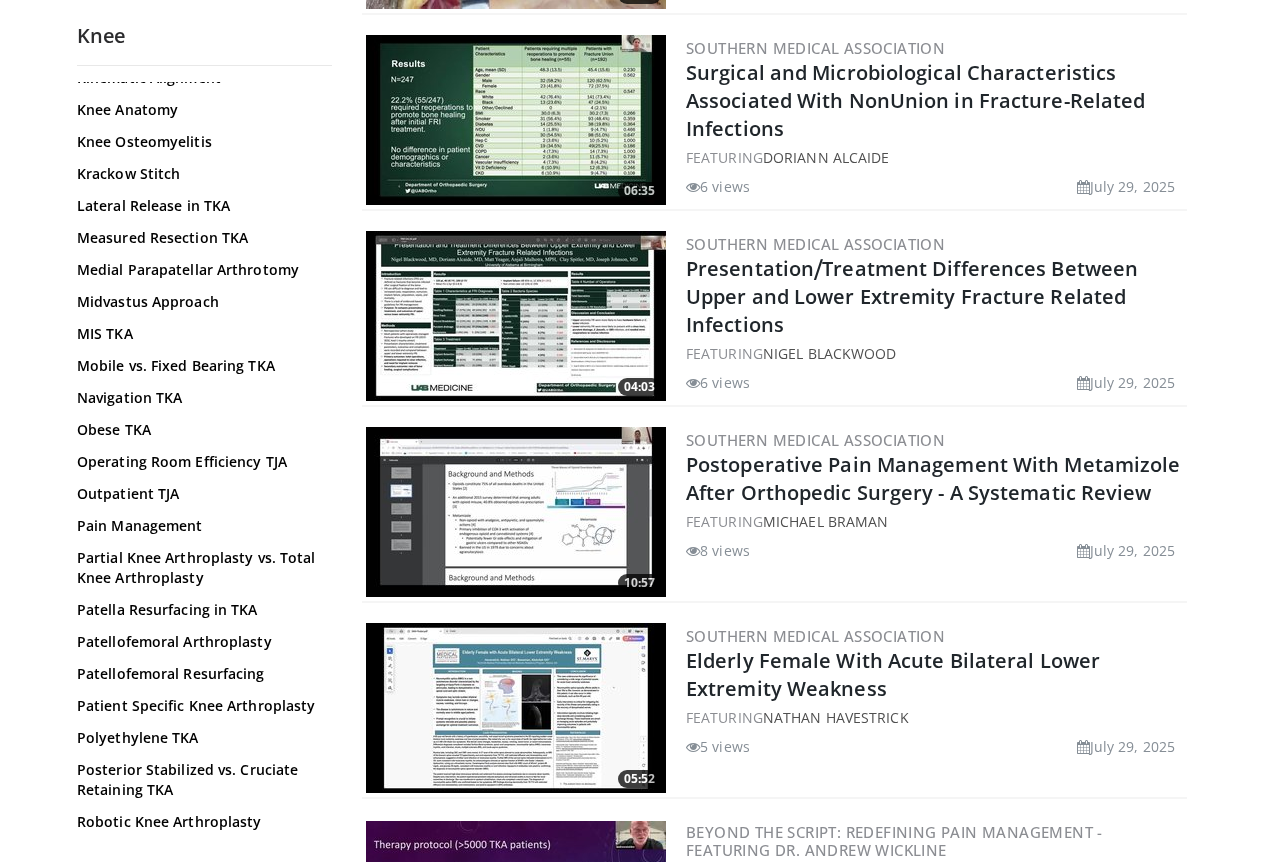 click on "Pain Management" at bounding box center [199, 526] 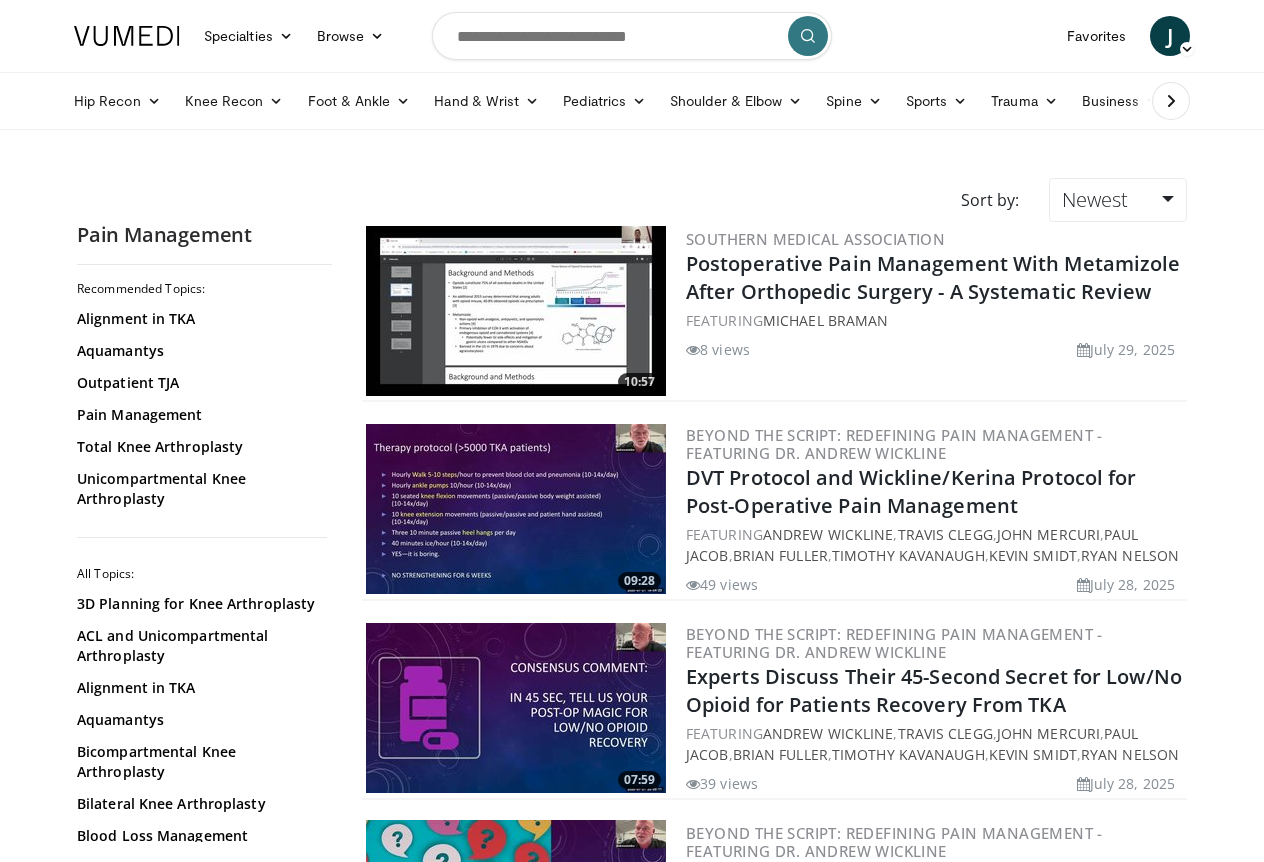 scroll, scrollTop: 0, scrollLeft: 0, axis: both 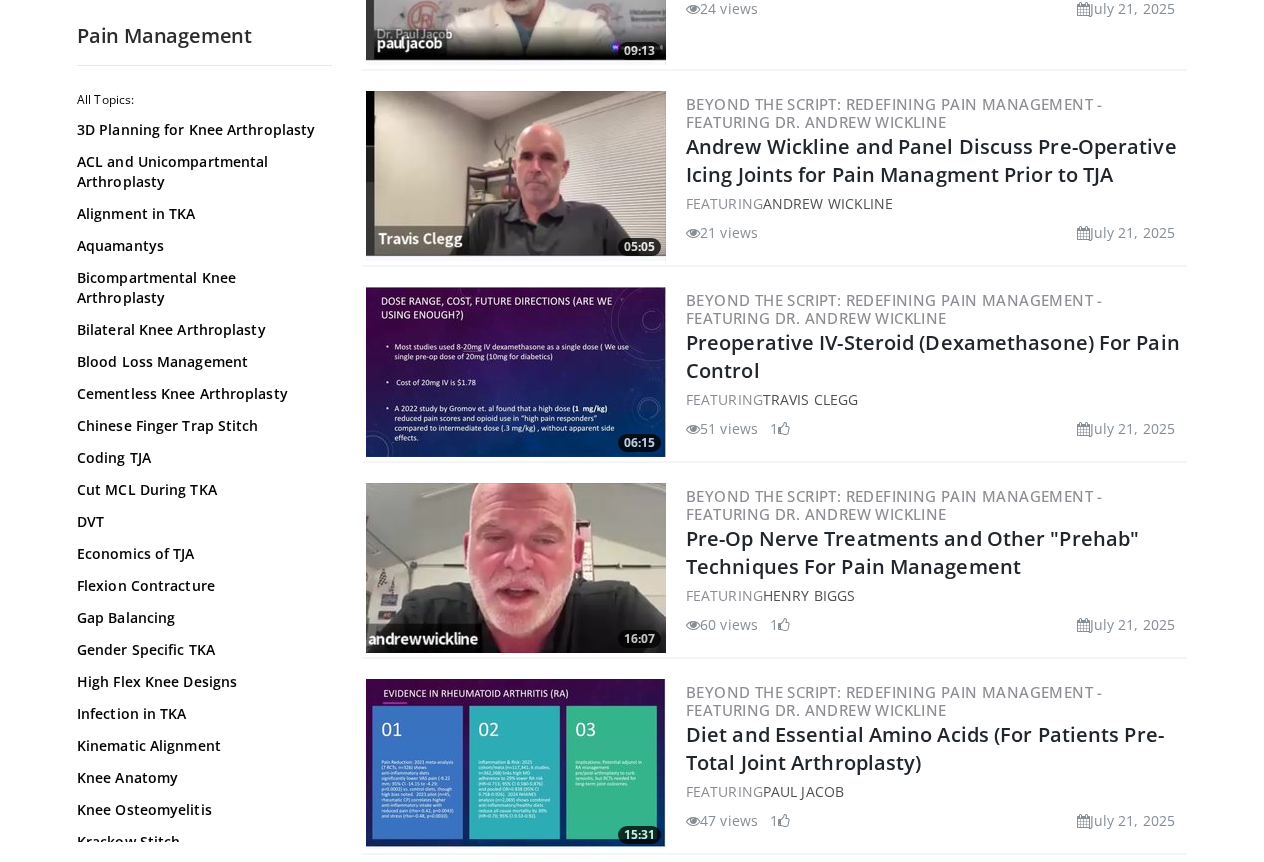 click on "Preoperative IV-Steroid (Dexamethasone) For Pain Control" at bounding box center (933, 356) 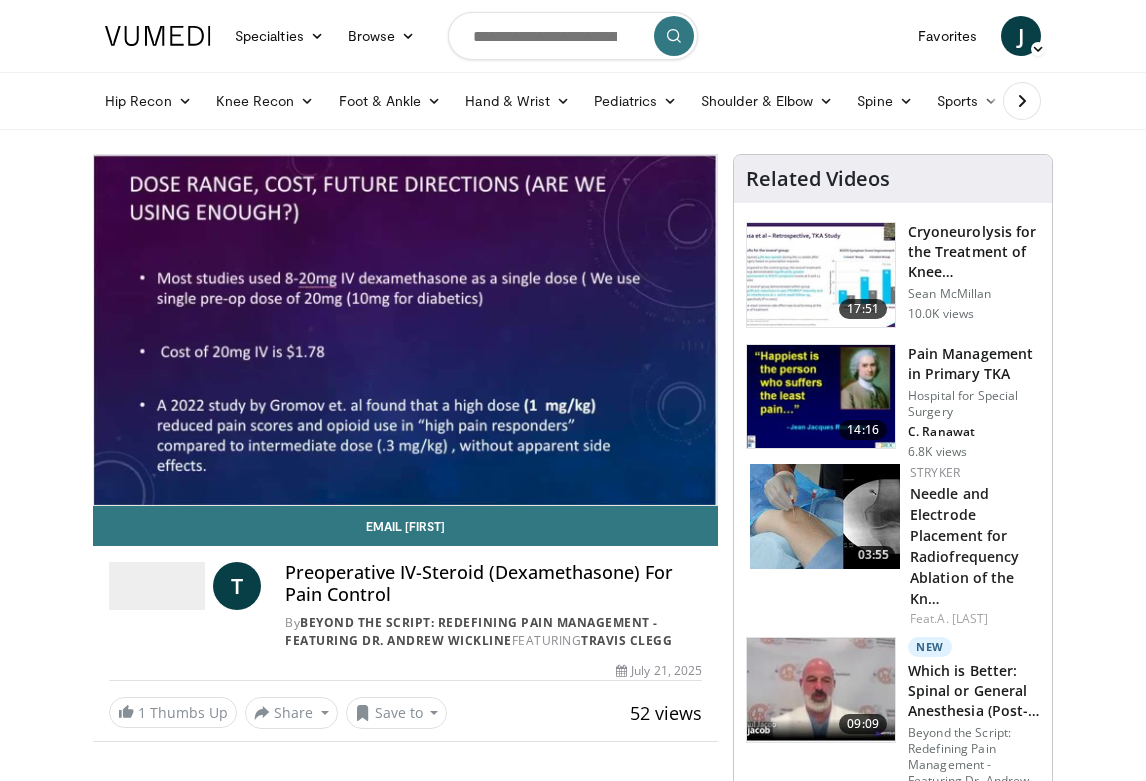 scroll, scrollTop: 0, scrollLeft: 0, axis: both 